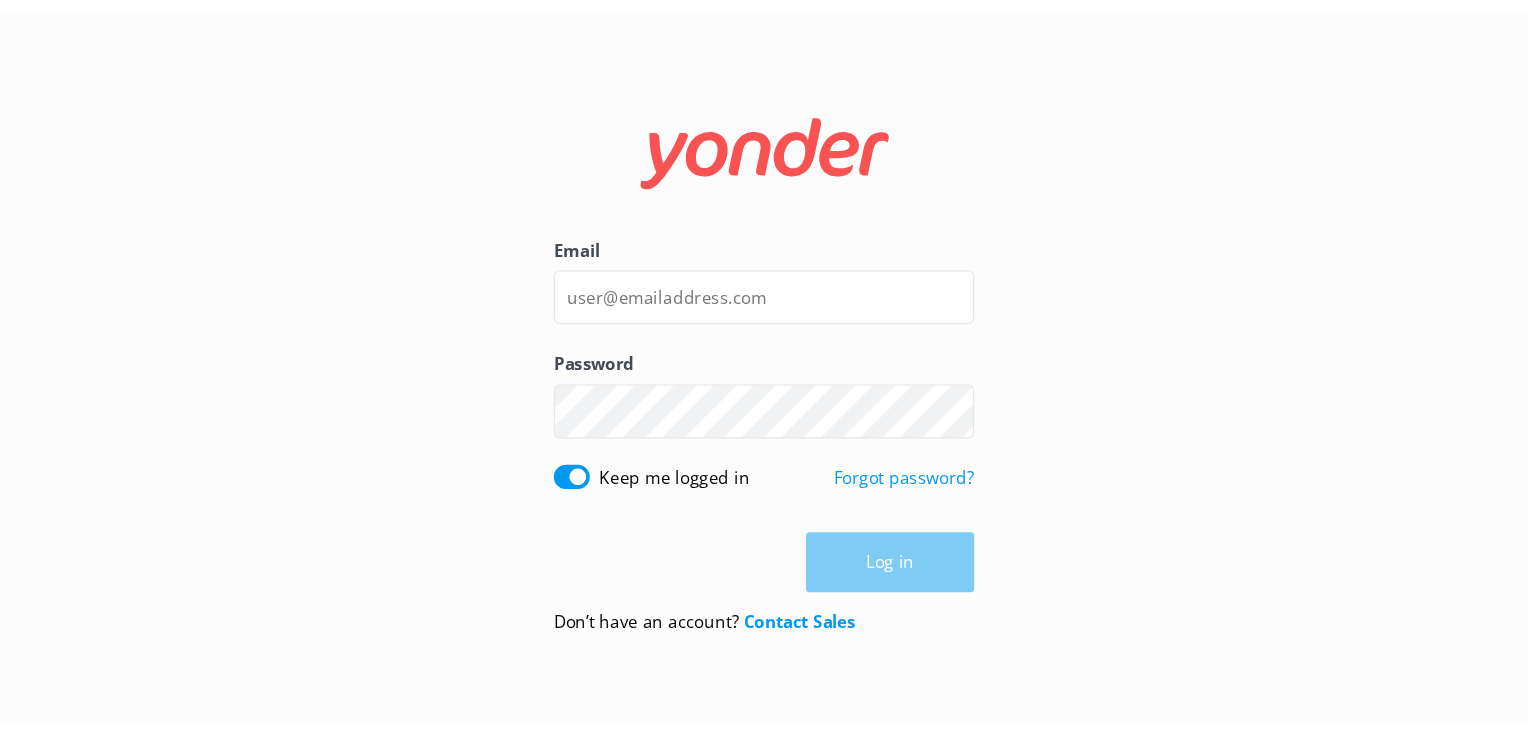 scroll, scrollTop: 0, scrollLeft: 0, axis: both 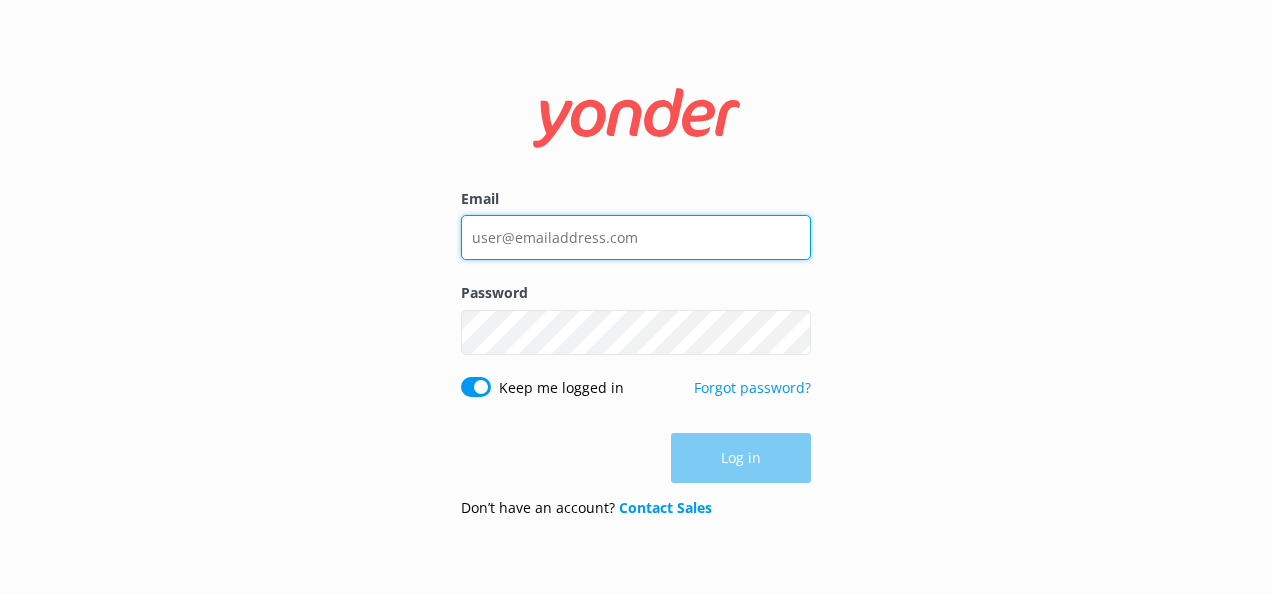 type on "[EMAIL]" 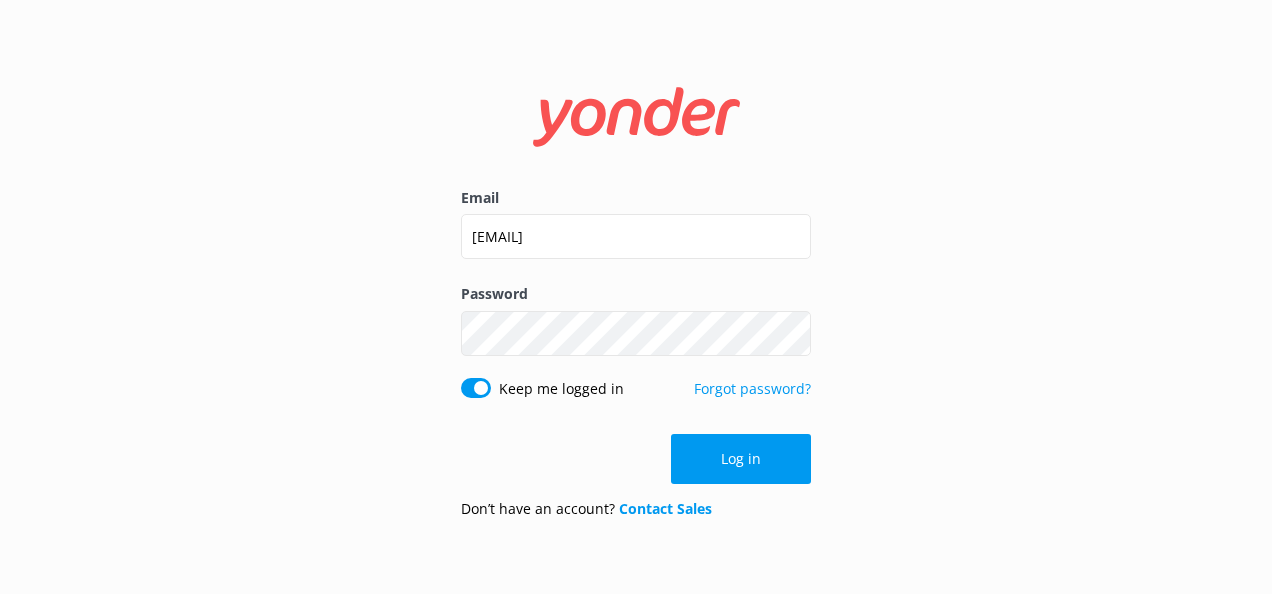 click on "Log in" at bounding box center [636, 459] 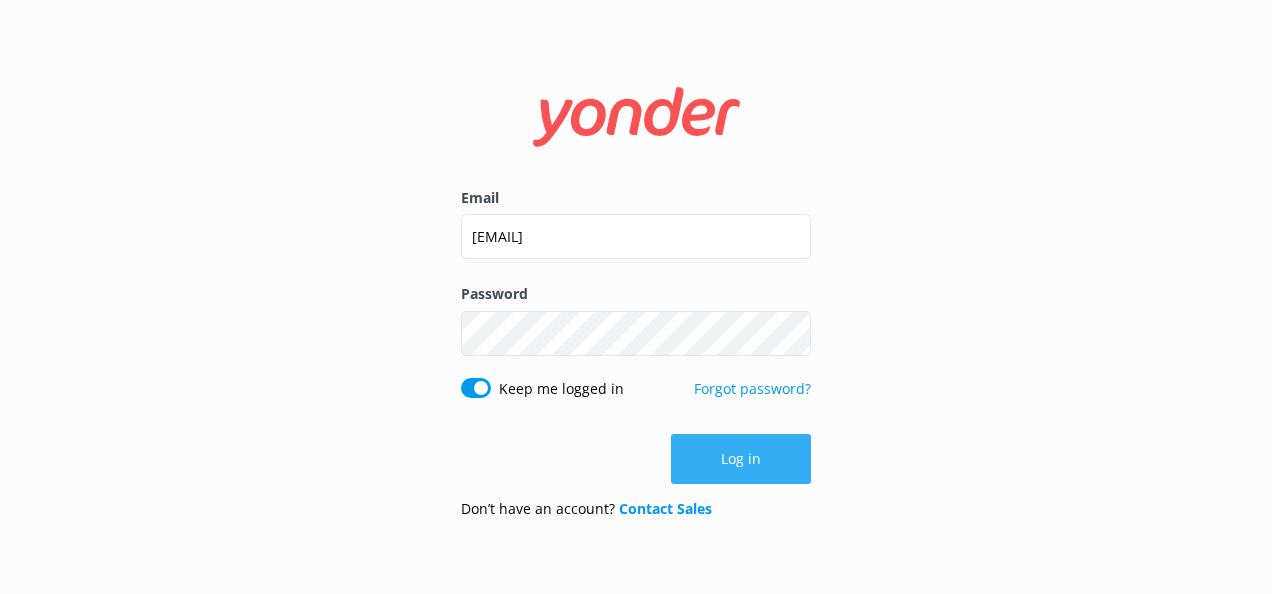 click on "Log in" at bounding box center [741, 459] 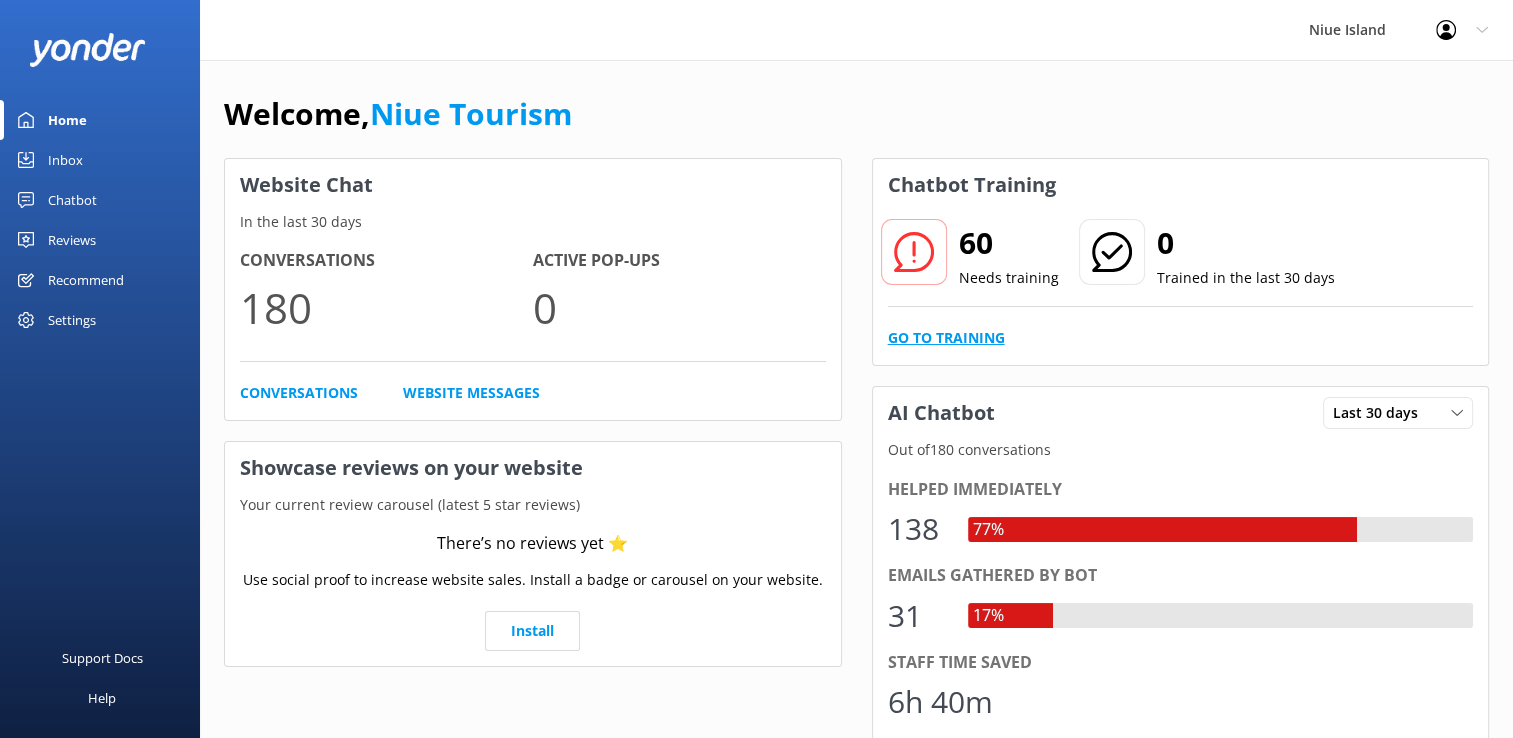 click on "Go to Training" at bounding box center [946, 338] 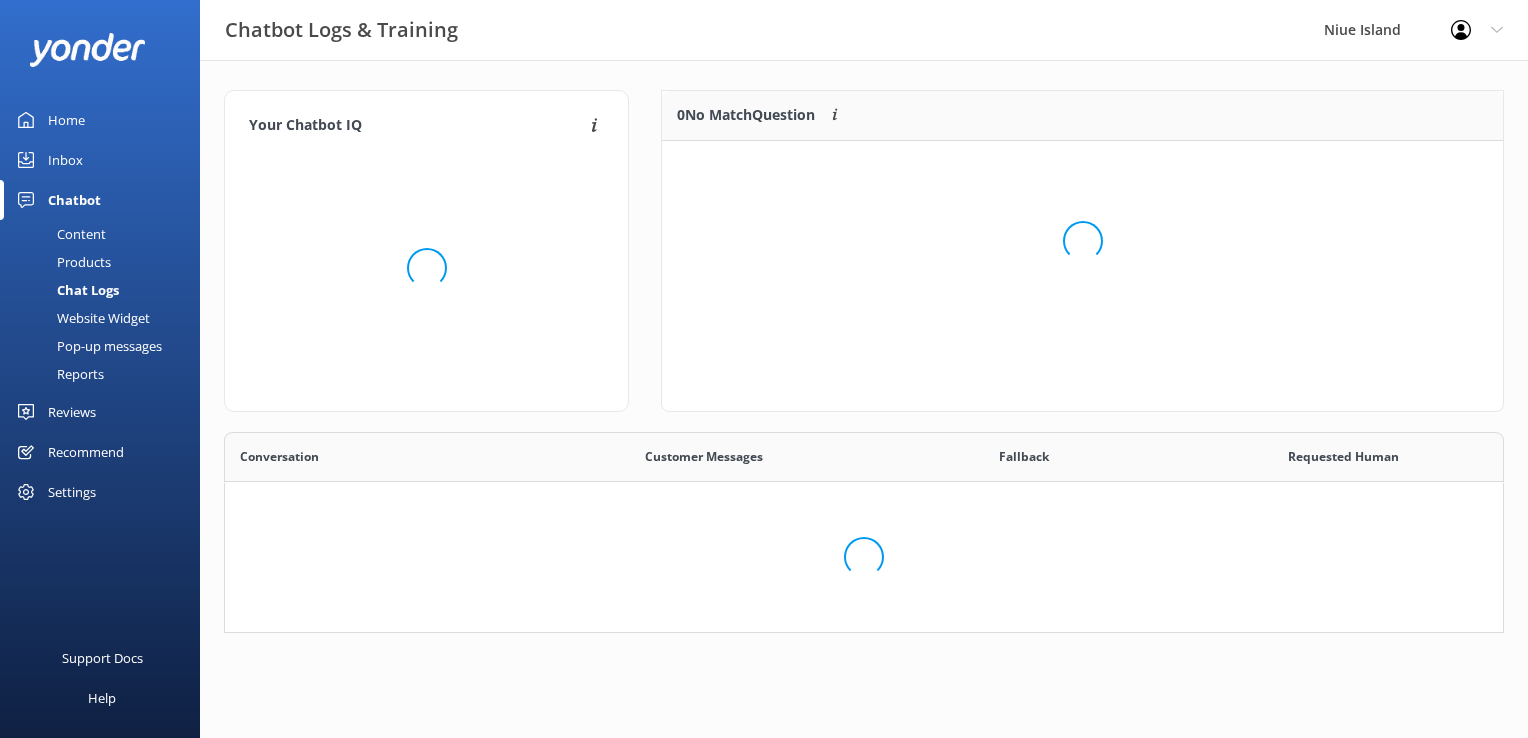 scroll, scrollTop: 16, scrollLeft: 16, axis: both 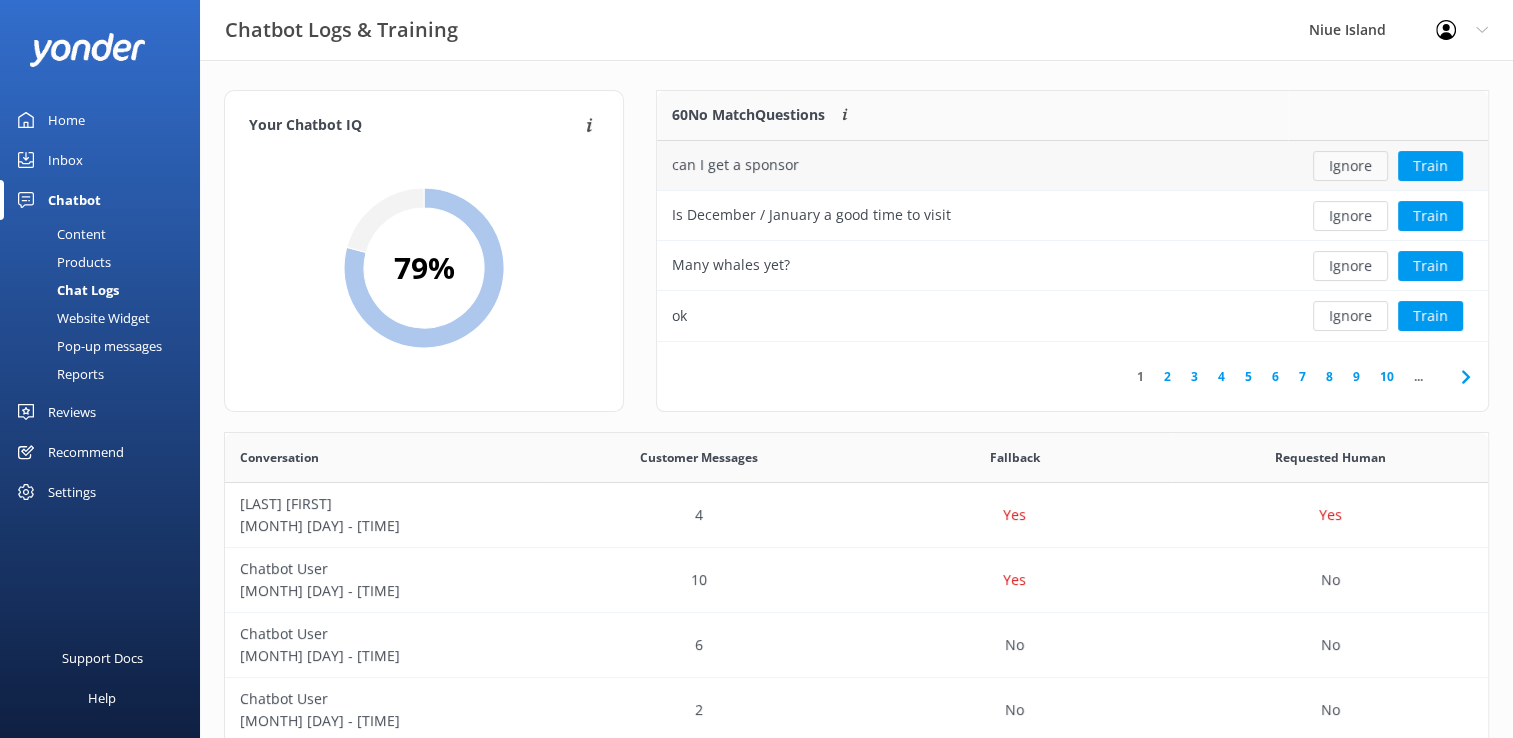 click on "Ignore" at bounding box center (1350, 166) 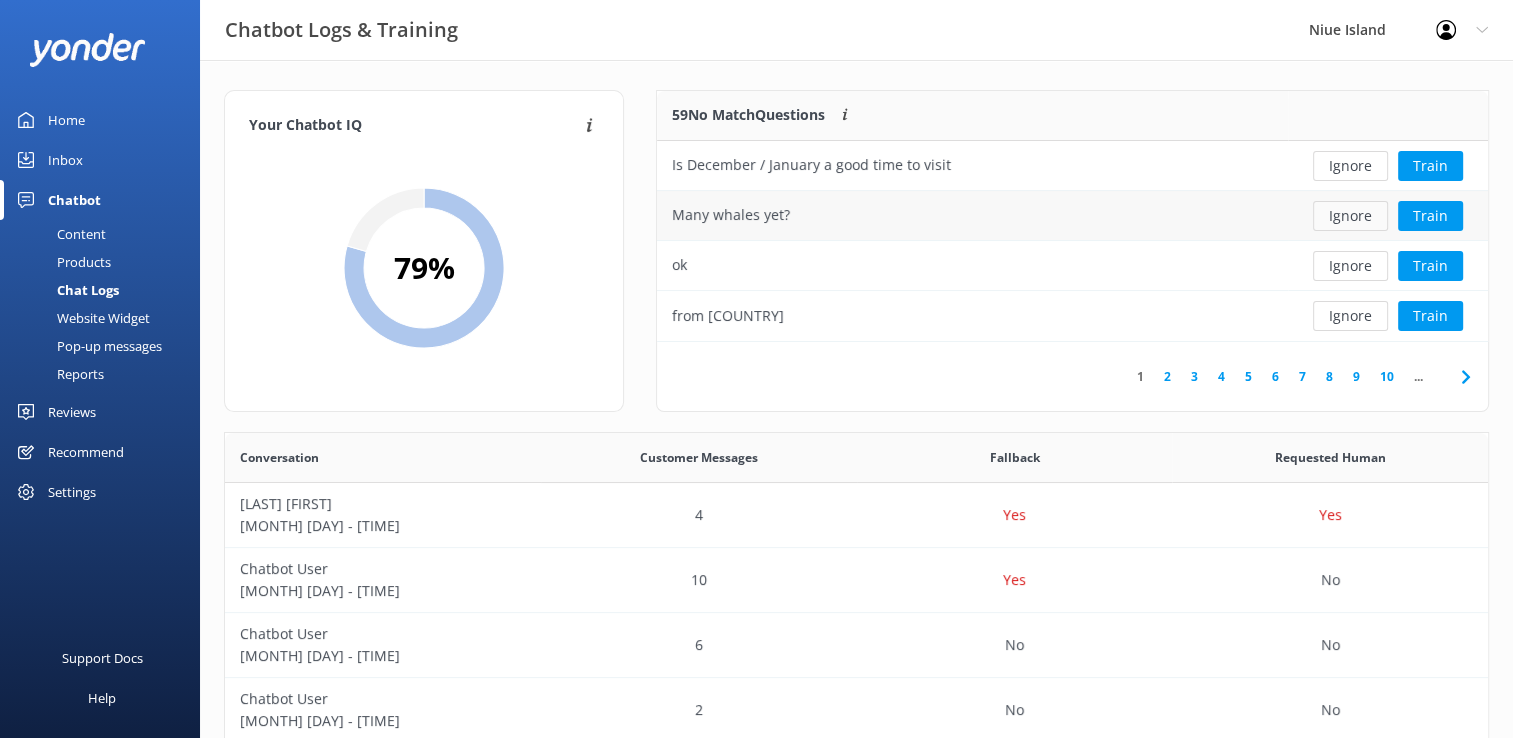 click on "Ignore" at bounding box center (1350, 216) 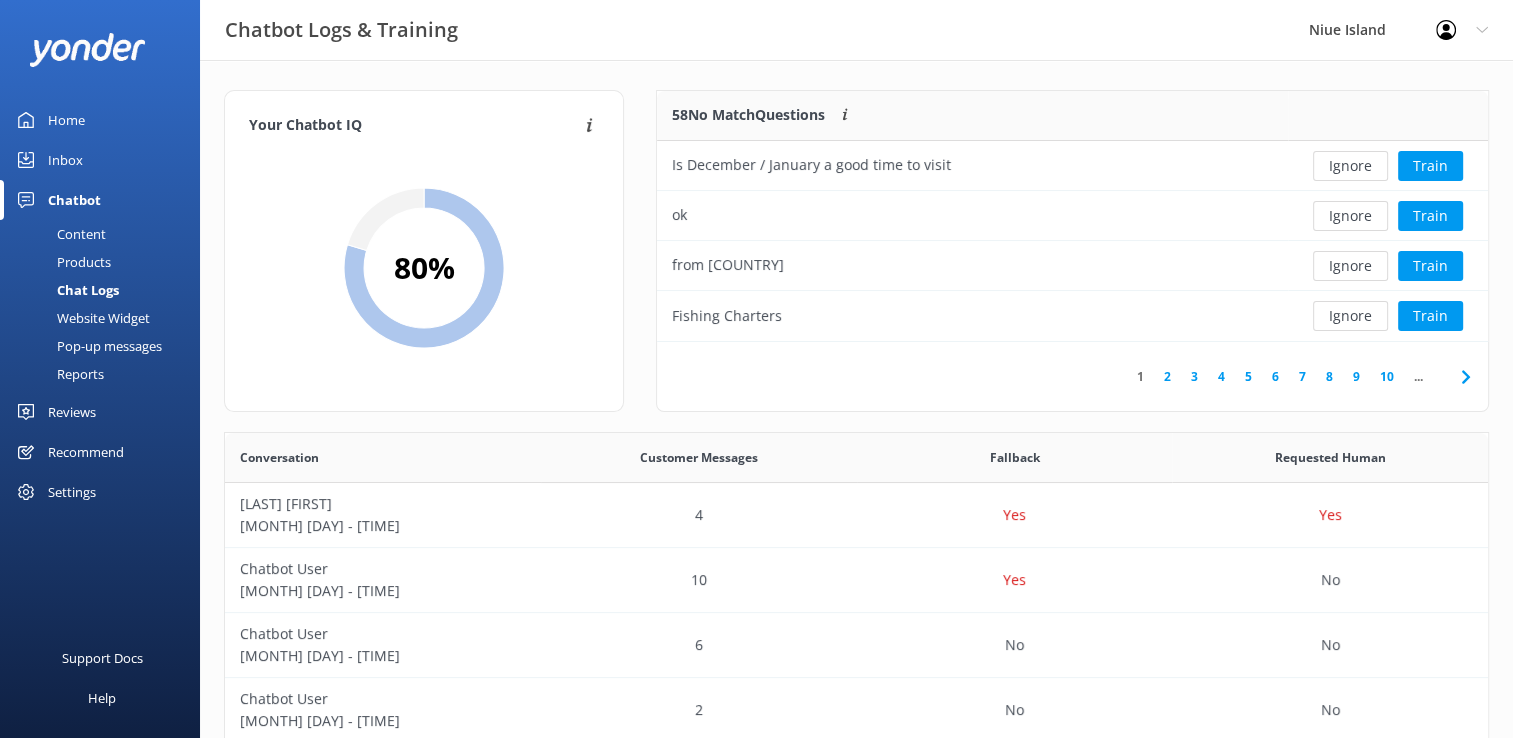 click on "Ignore" at bounding box center (1350, 216) 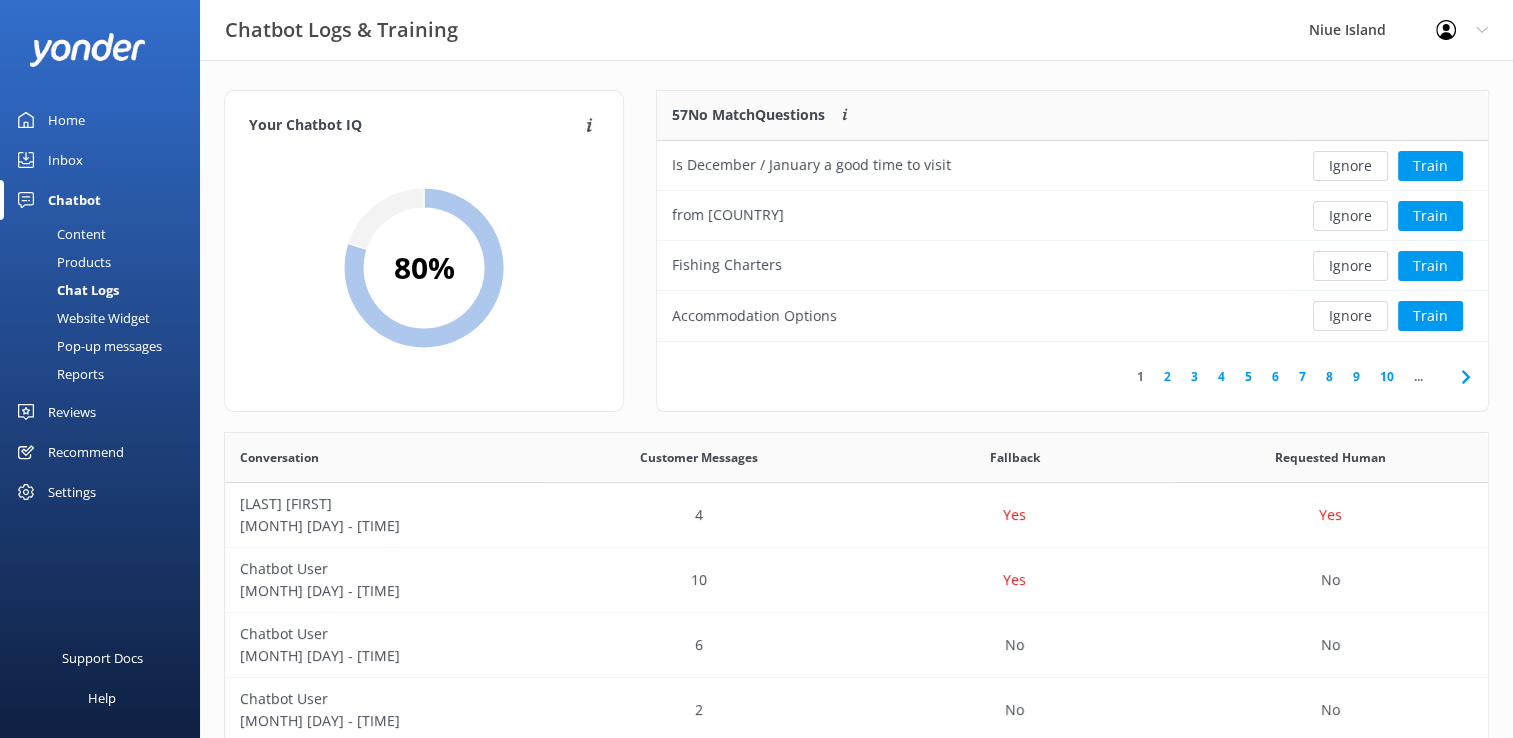 click on "Ignore" at bounding box center [1350, 216] 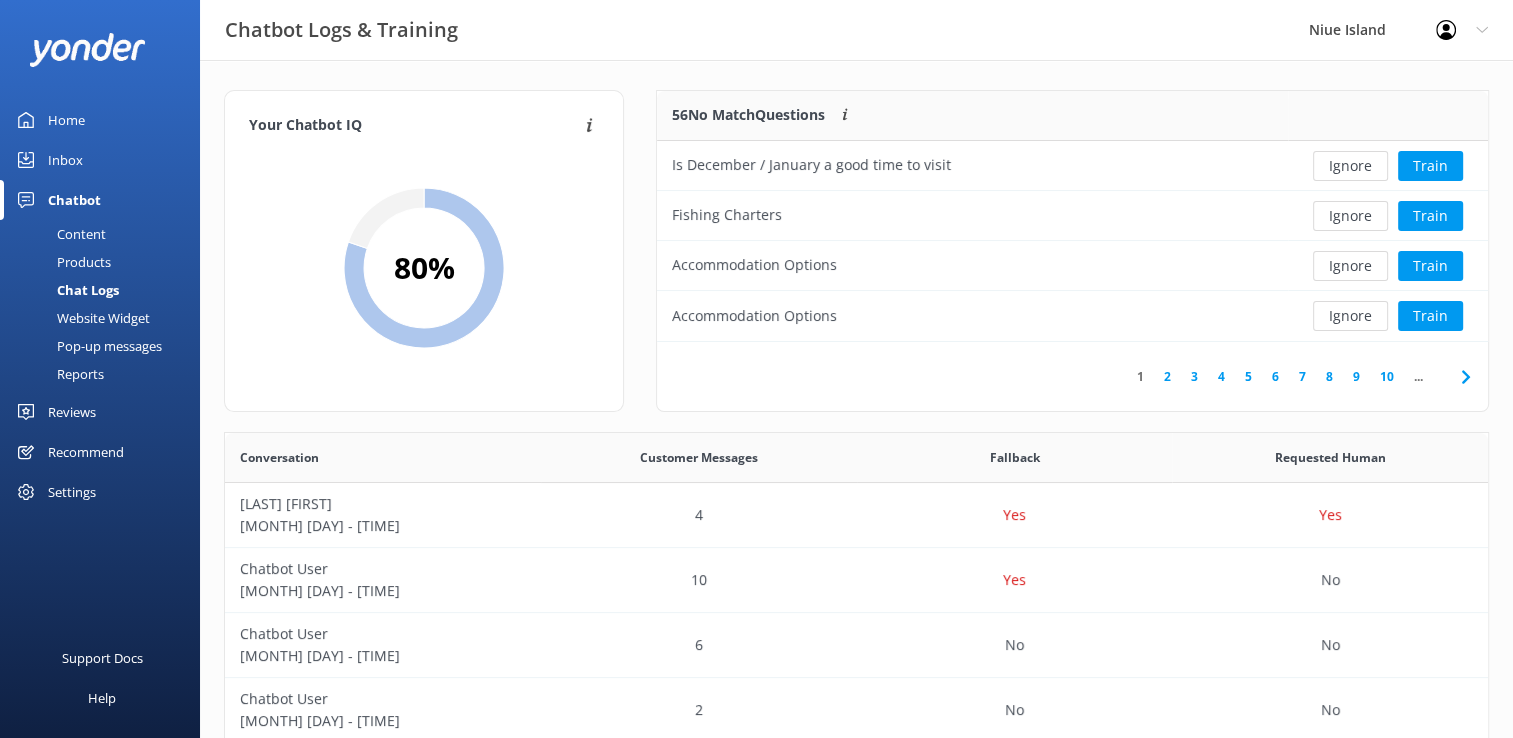 click on "2" at bounding box center [1167, 376] 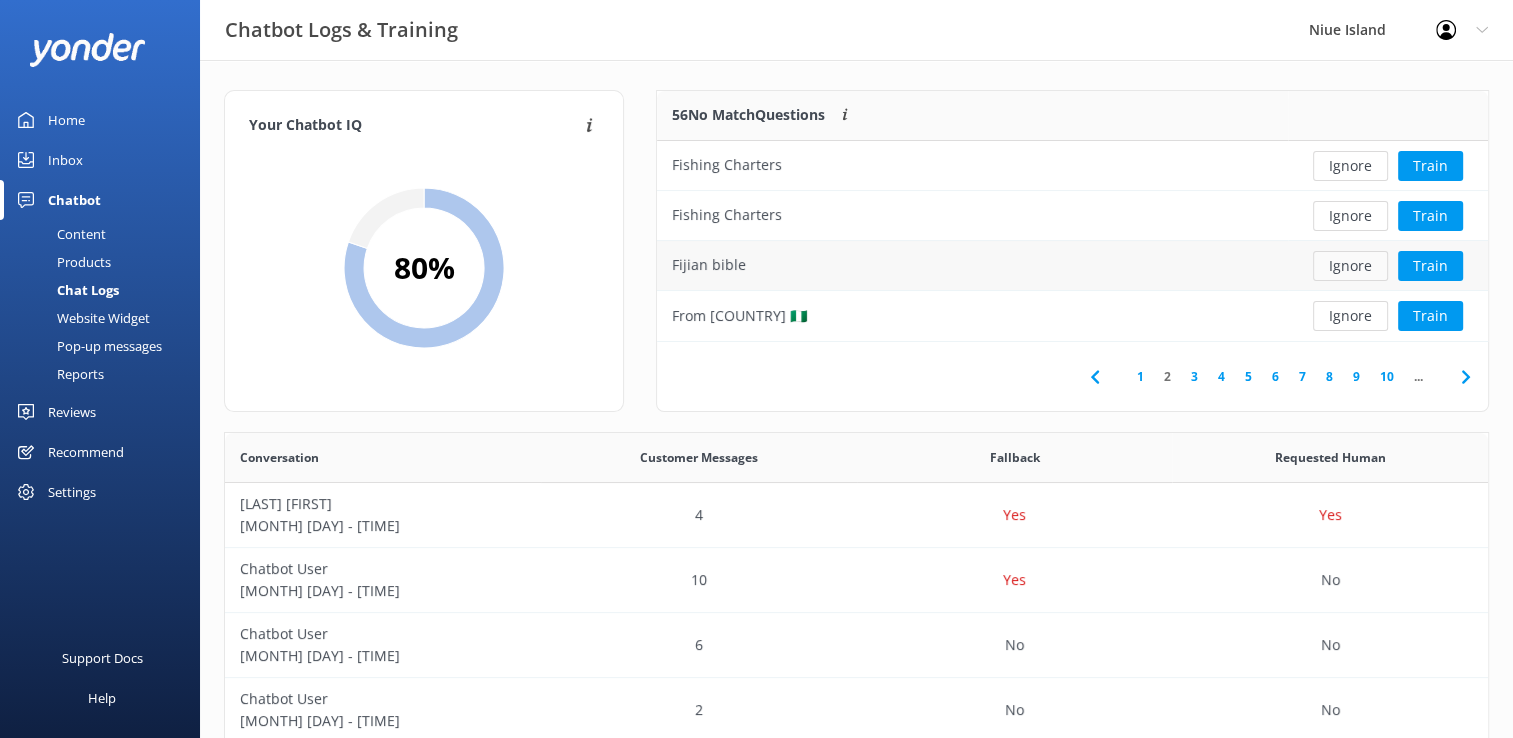 click on "Ignore" at bounding box center (1350, 266) 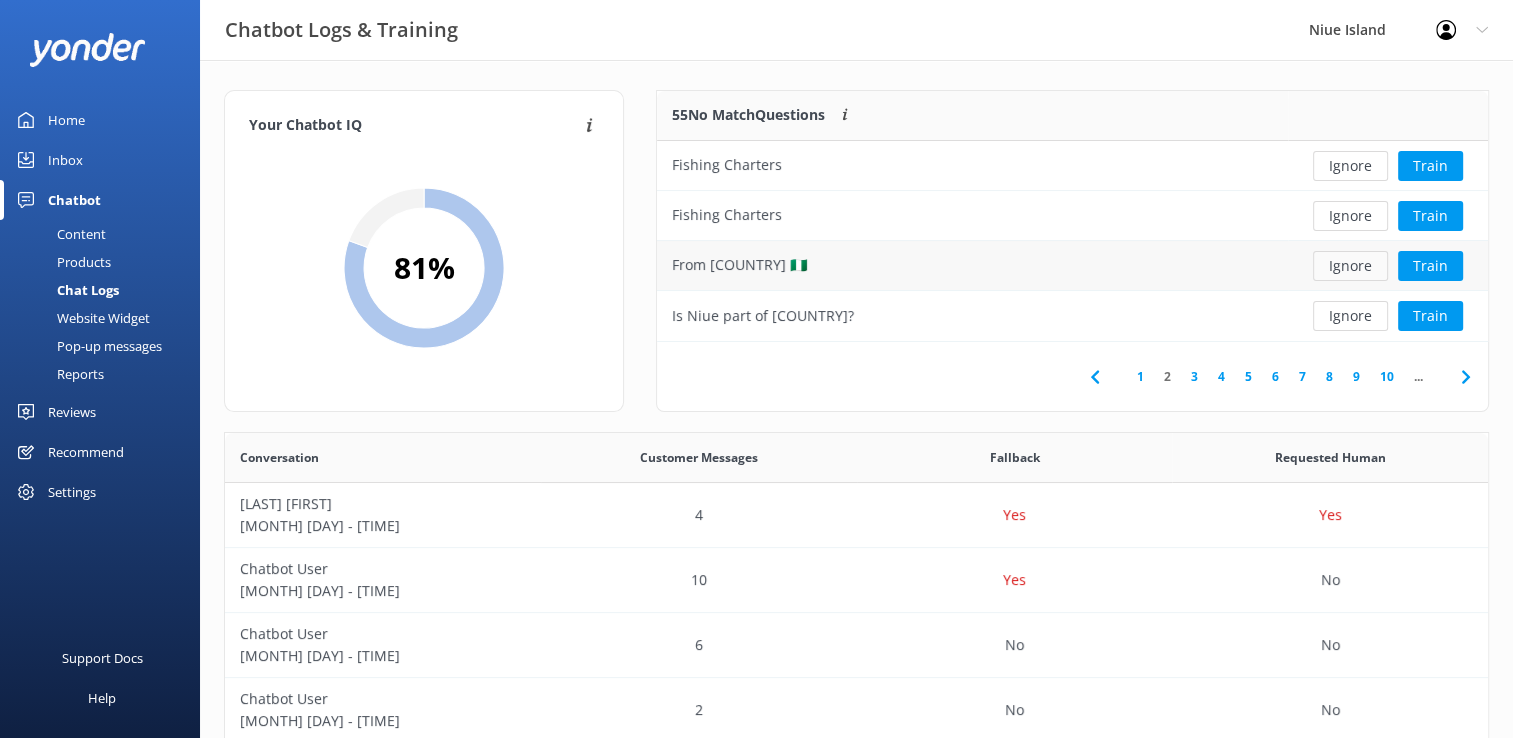 click on "Ignore" at bounding box center [1350, 266] 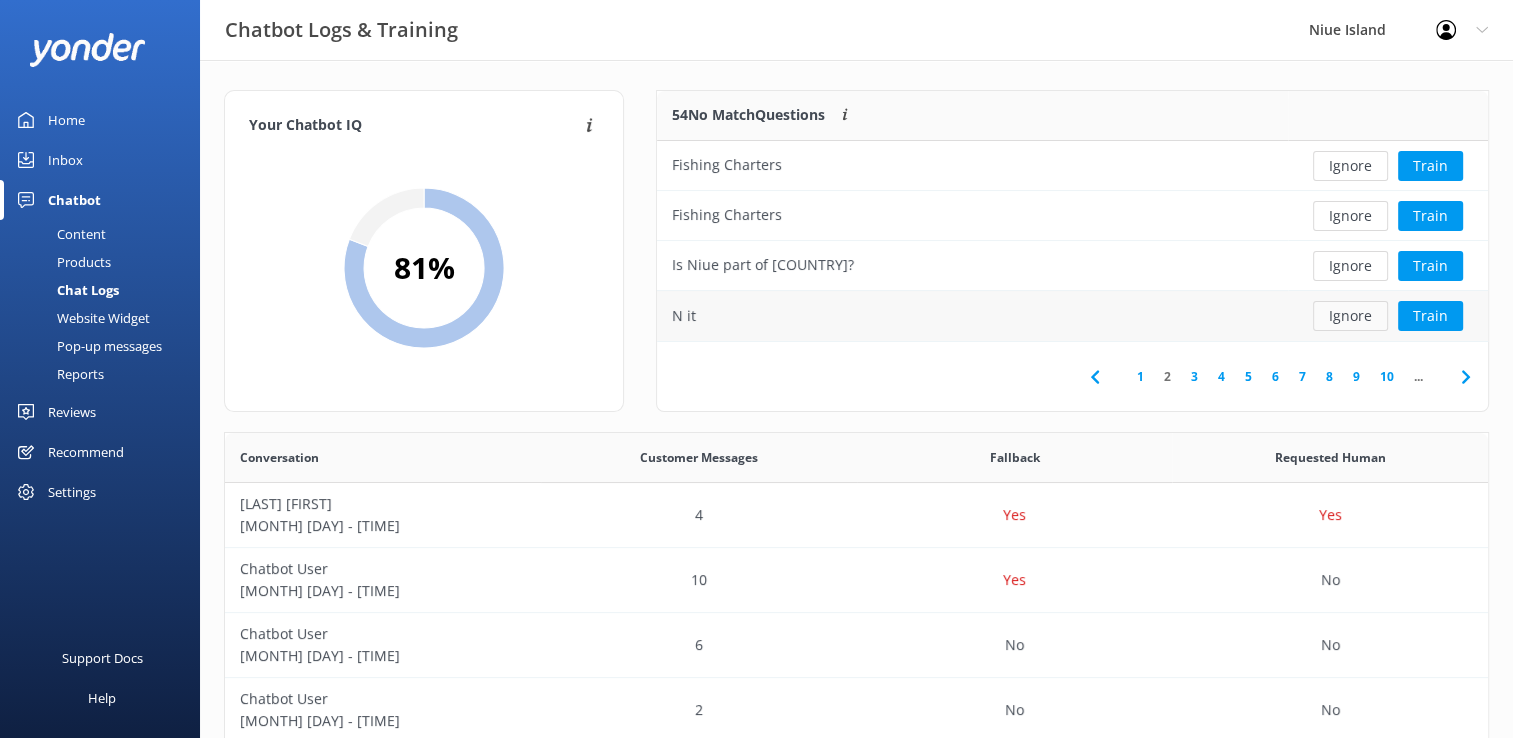 click on "Ignore" at bounding box center (1350, 316) 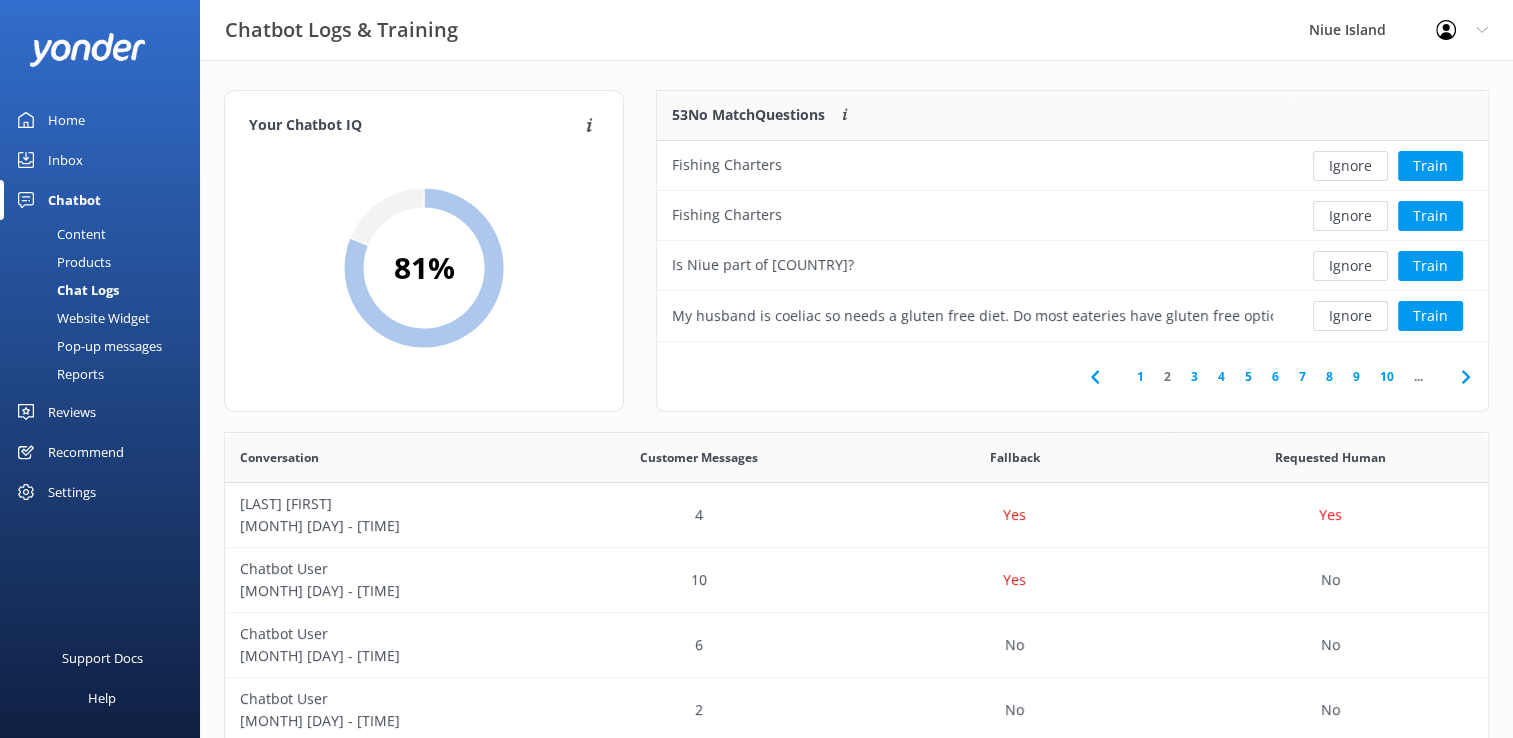 click on "3" at bounding box center [1194, 376] 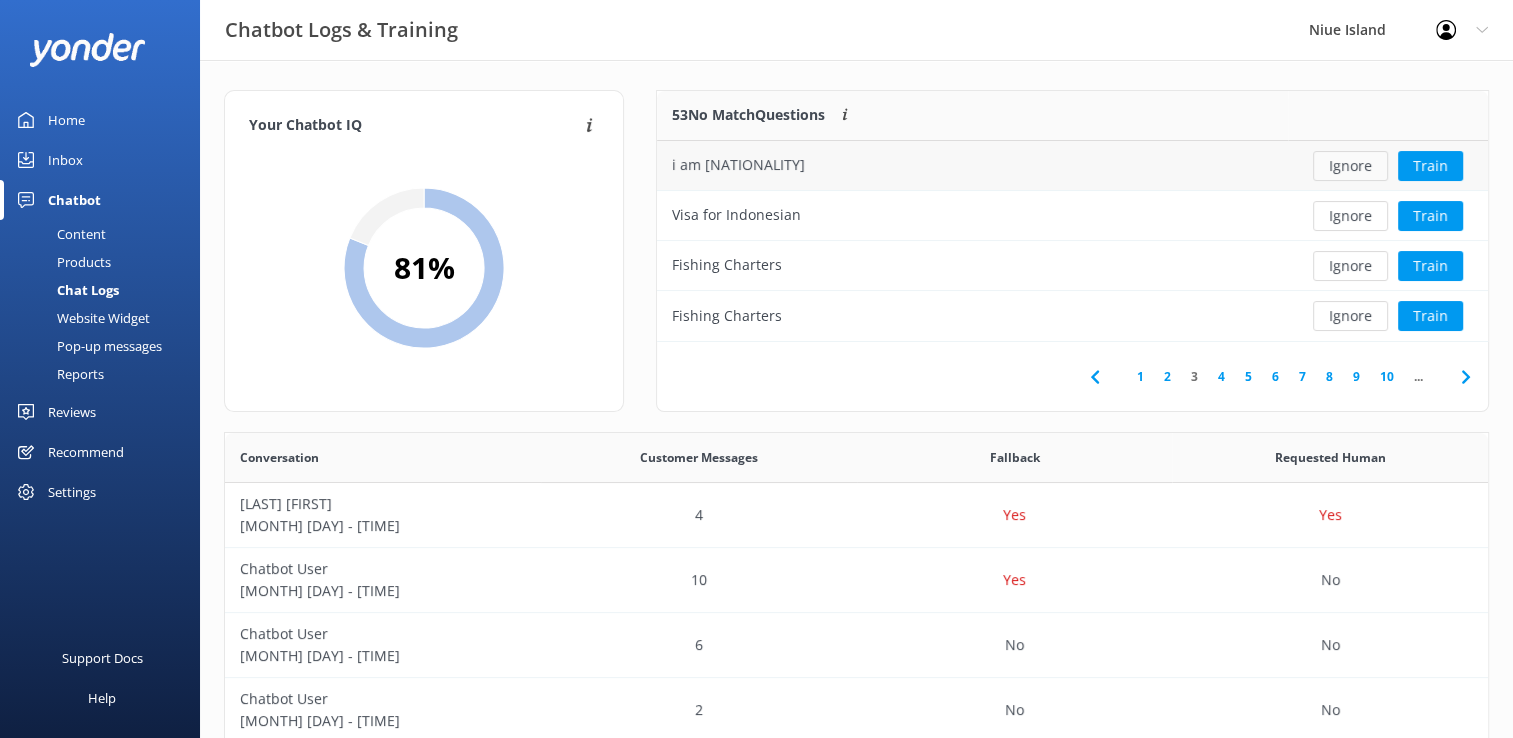 click on "Ignore" at bounding box center (1350, 166) 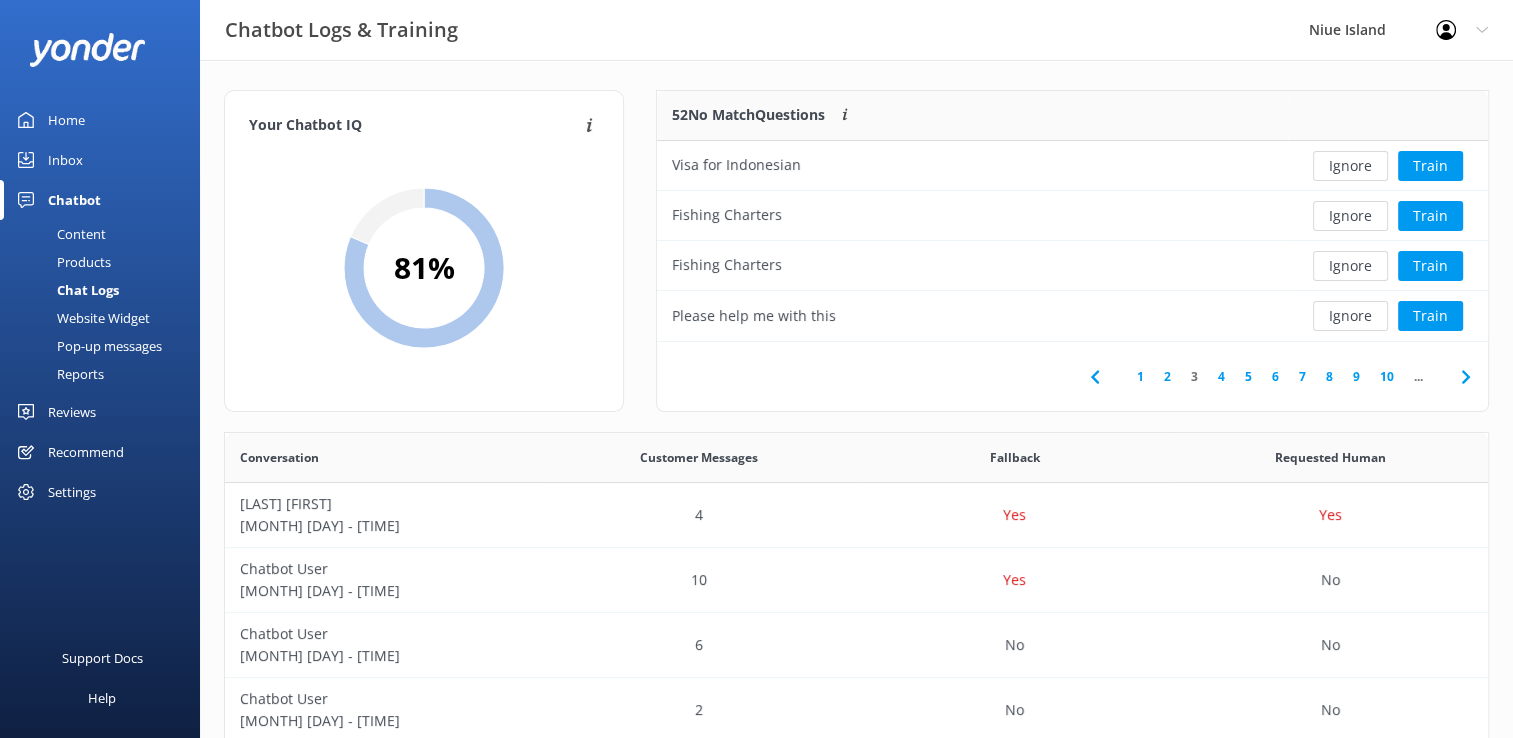 click on "Ignore" at bounding box center [1350, 166] 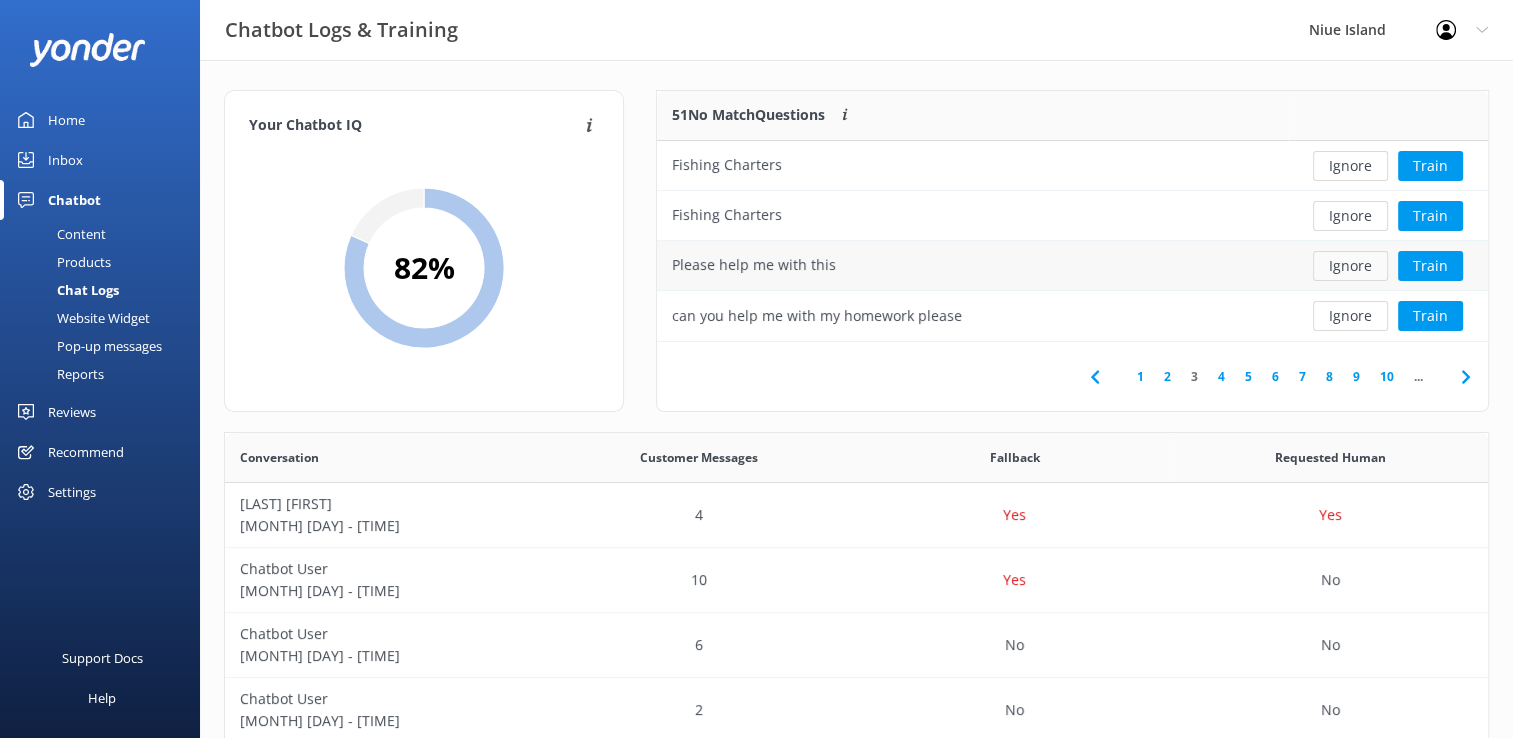 click on "Ignore" at bounding box center (1350, 266) 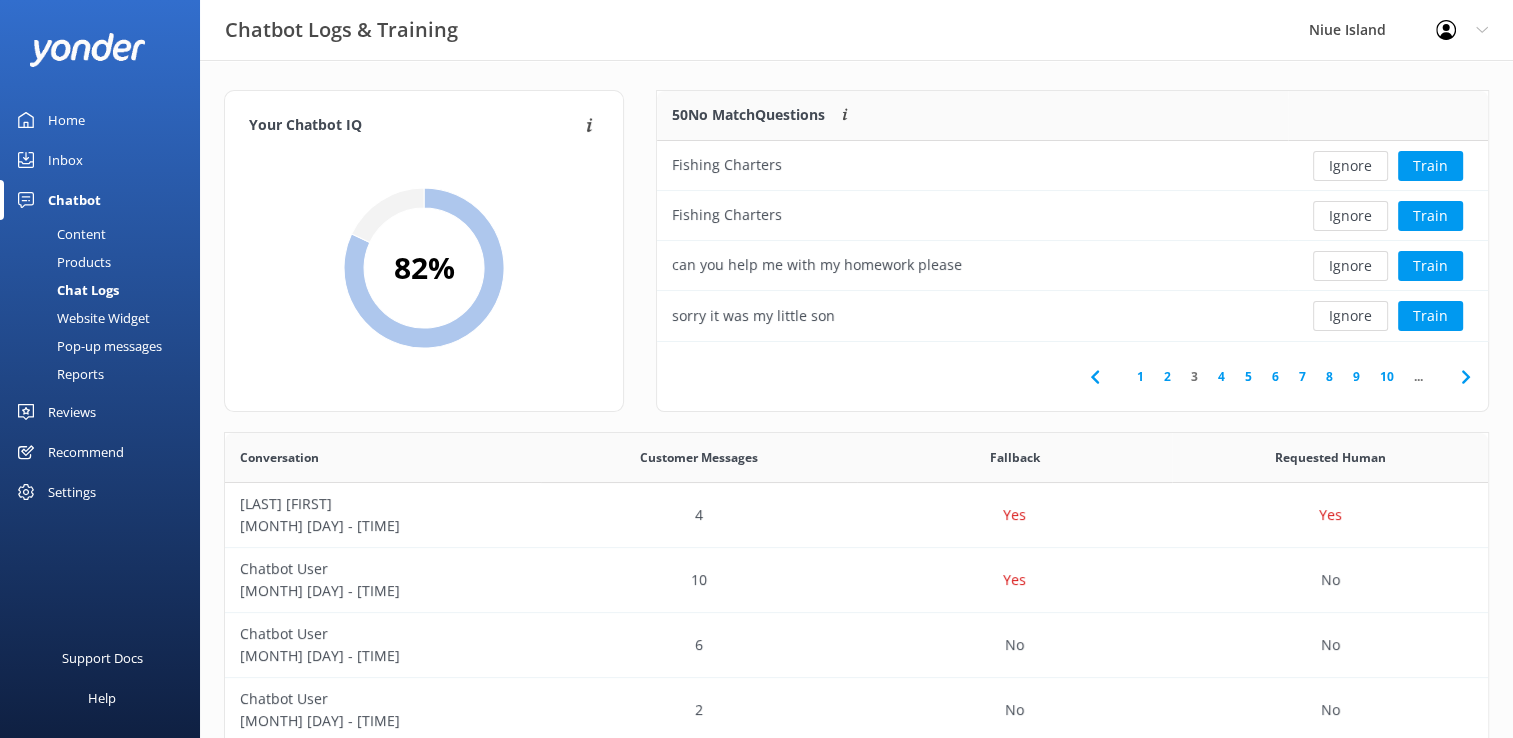 click on "Ignore" at bounding box center [1350, 266] 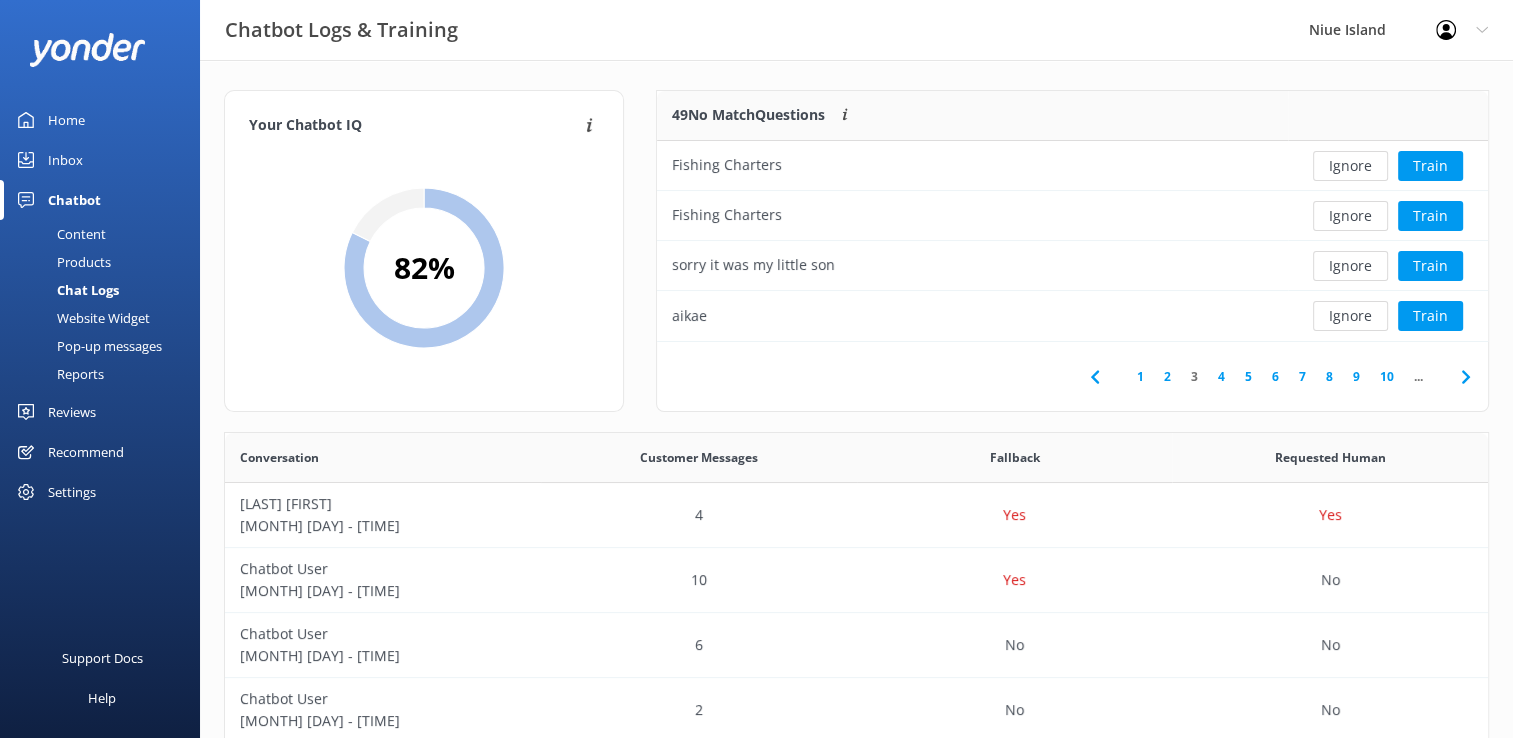 click on "Ignore" at bounding box center [1350, 266] 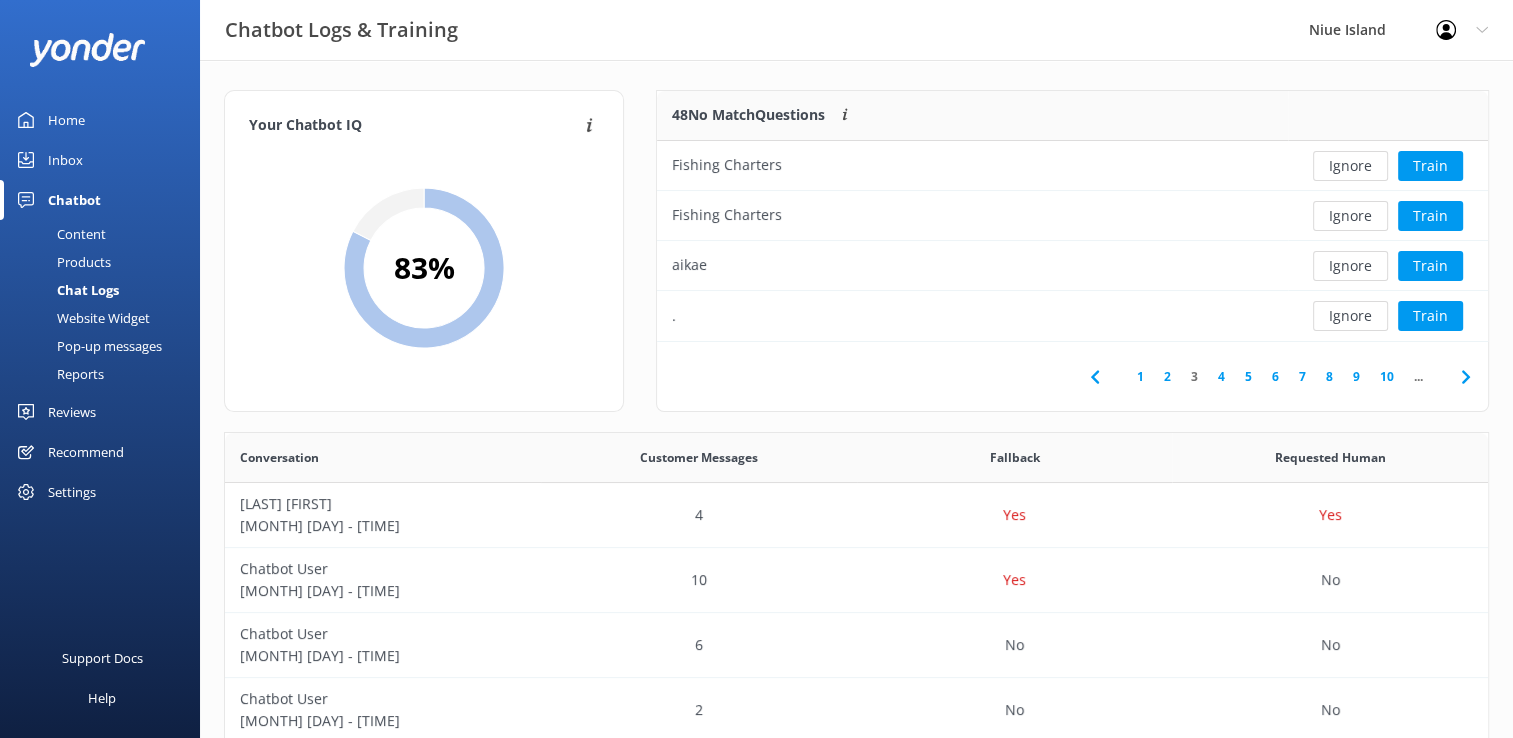 click on "Ignore" at bounding box center [1350, 266] 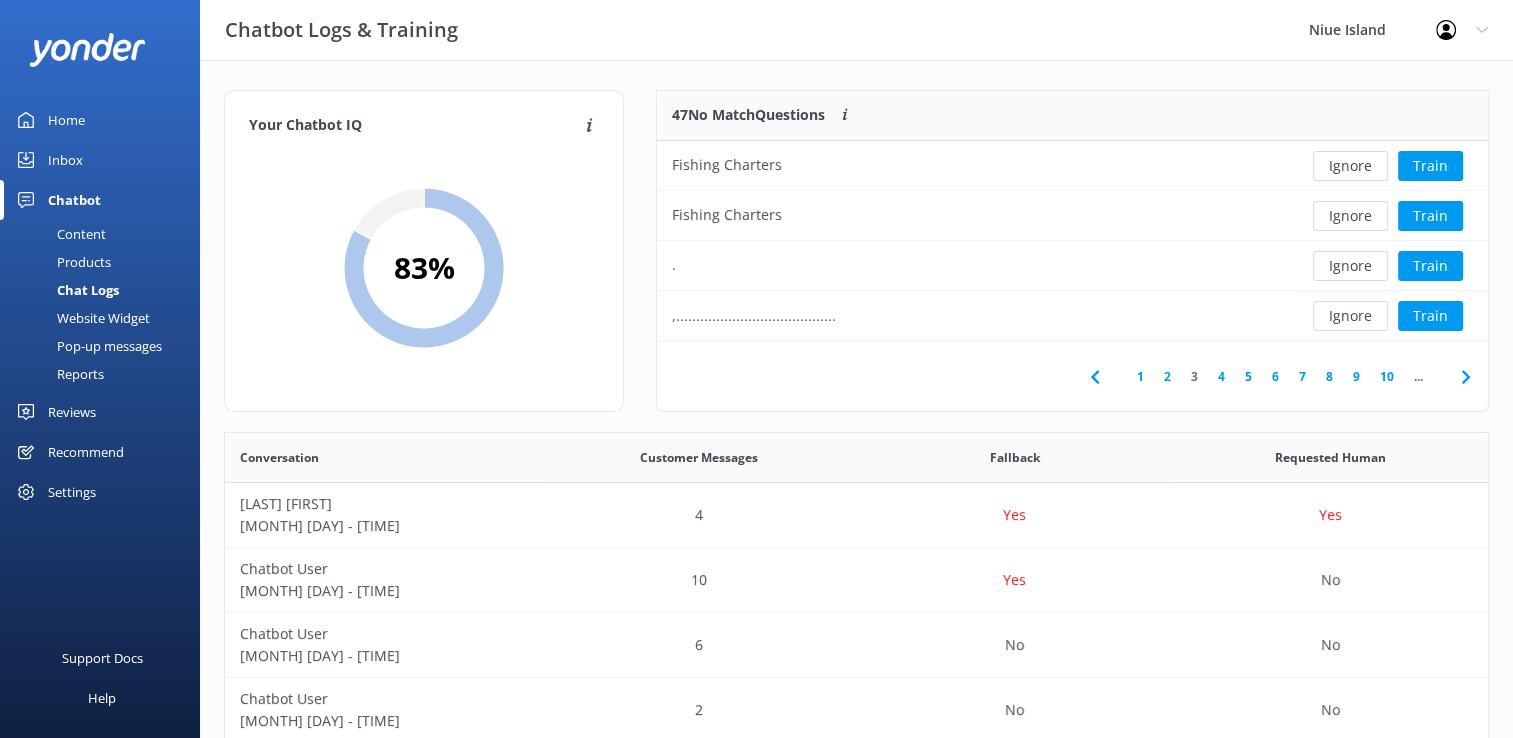 click on "Ignore" at bounding box center (1350, 266) 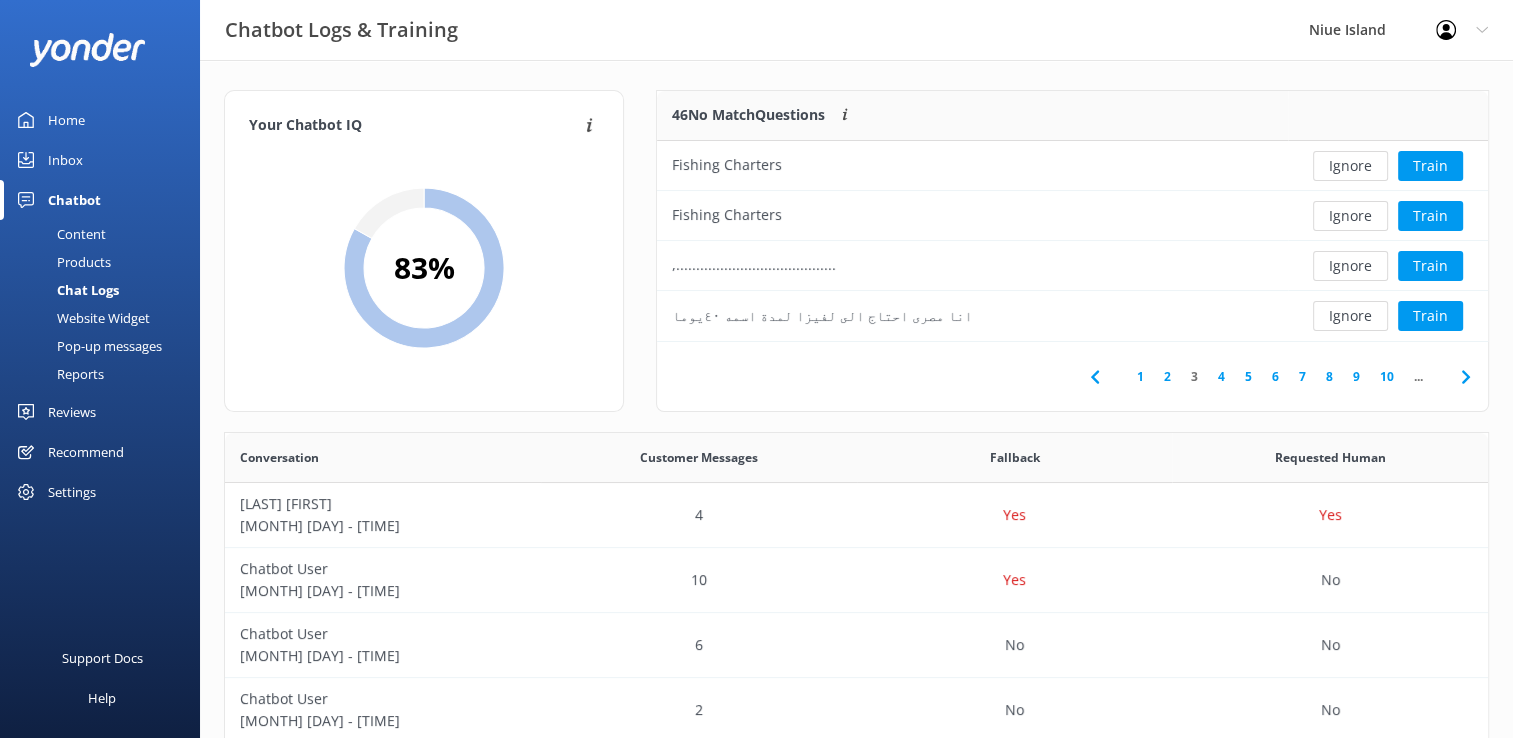 click on "Ignore" at bounding box center (1350, 266) 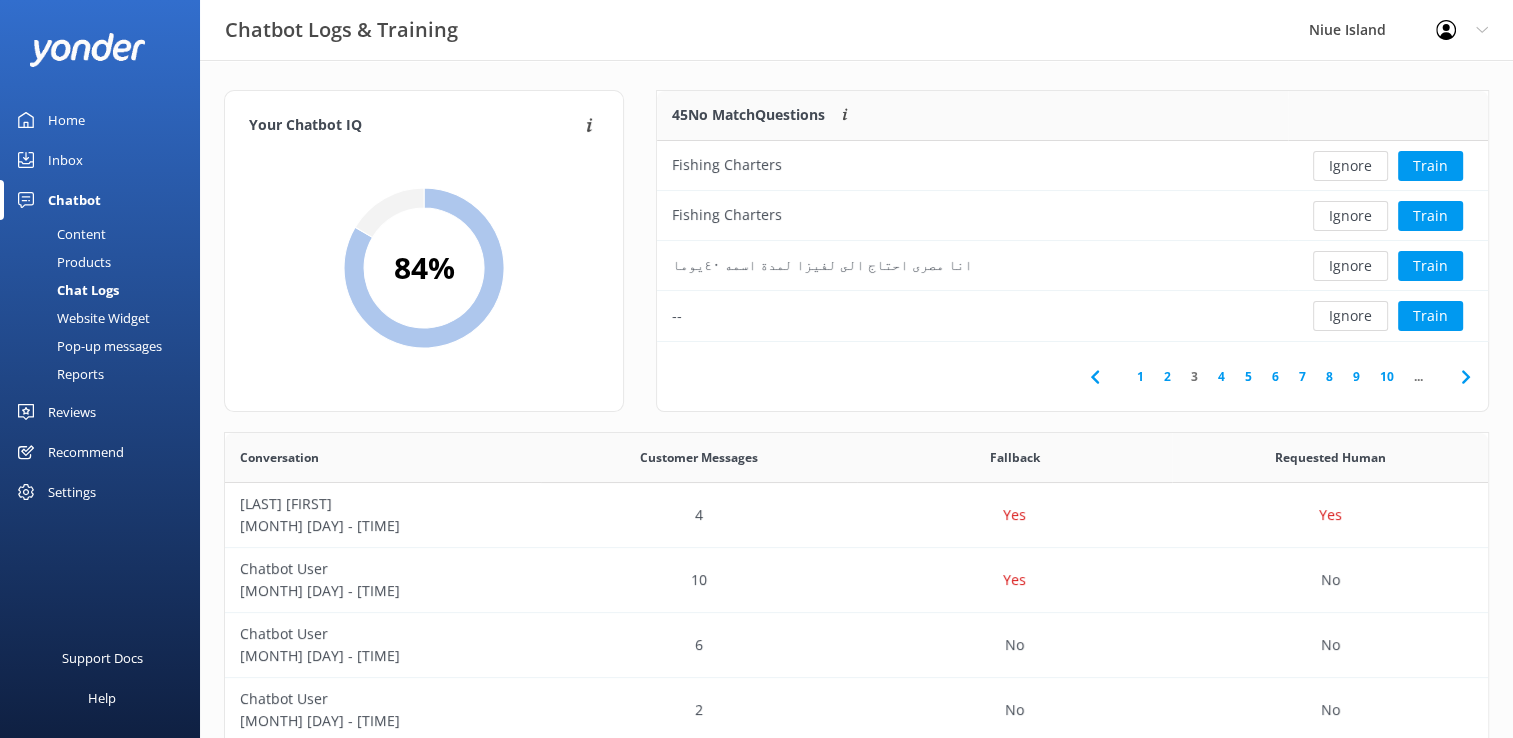 click on "Ignore" at bounding box center [1350, 266] 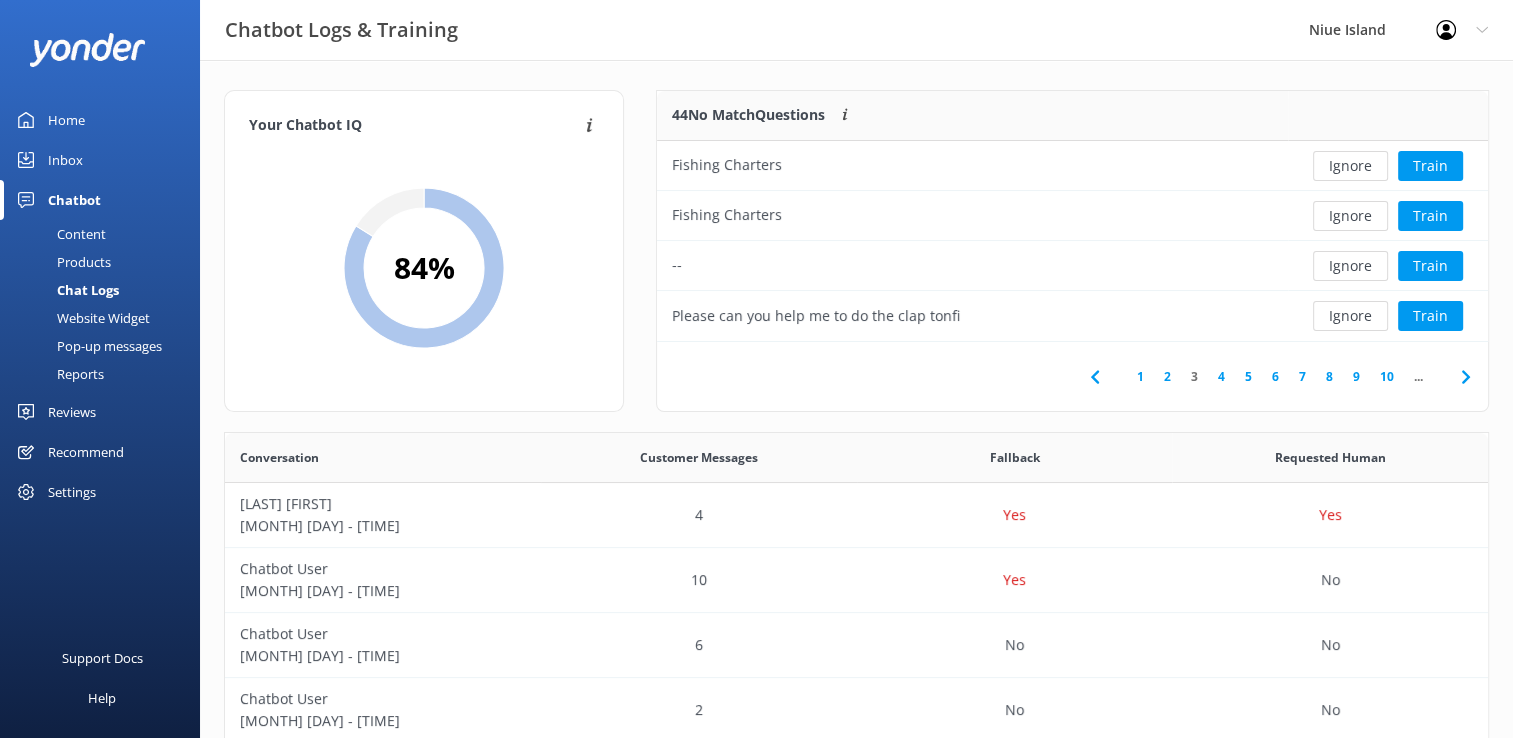 click on "Ignore" at bounding box center [1350, 266] 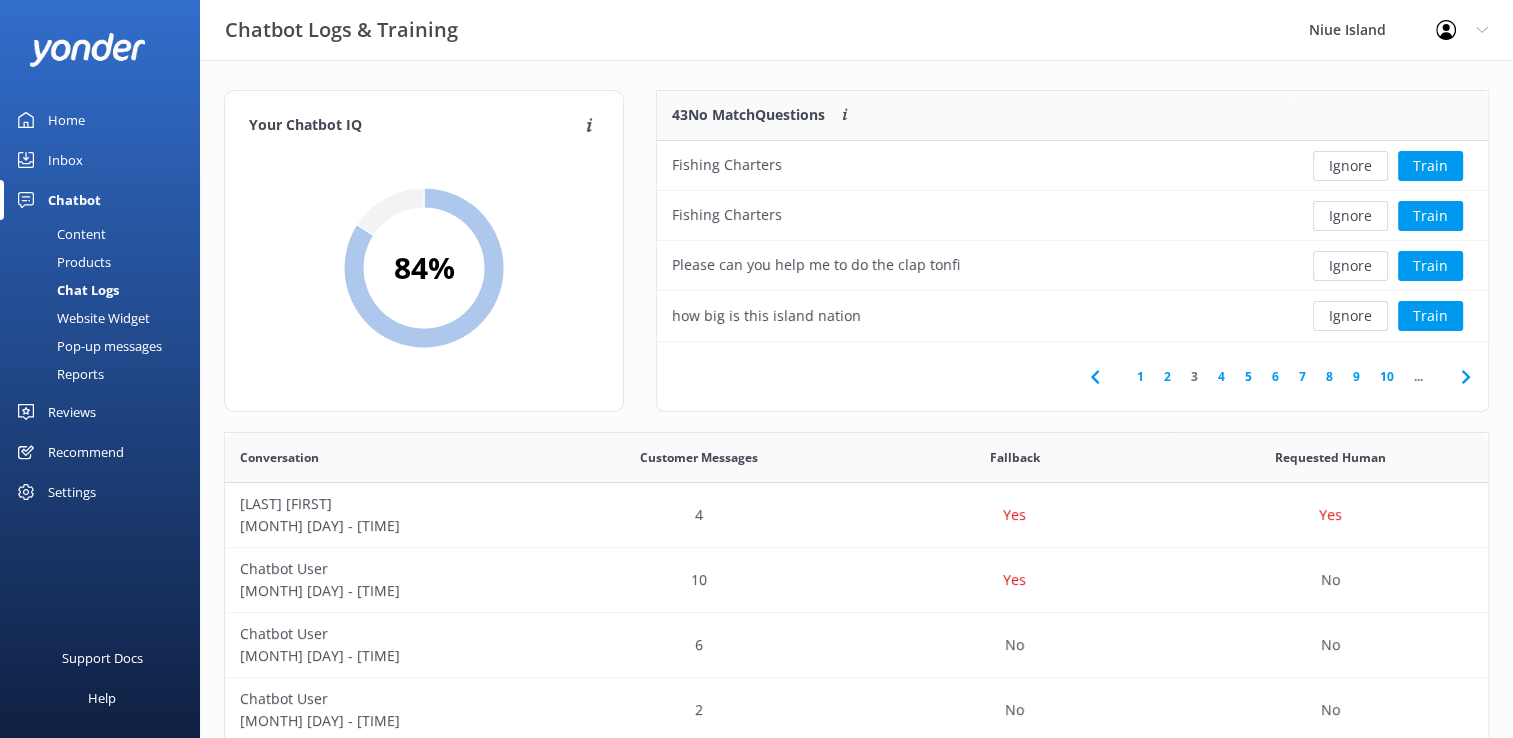 click on "Ignore" at bounding box center [1350, 266] 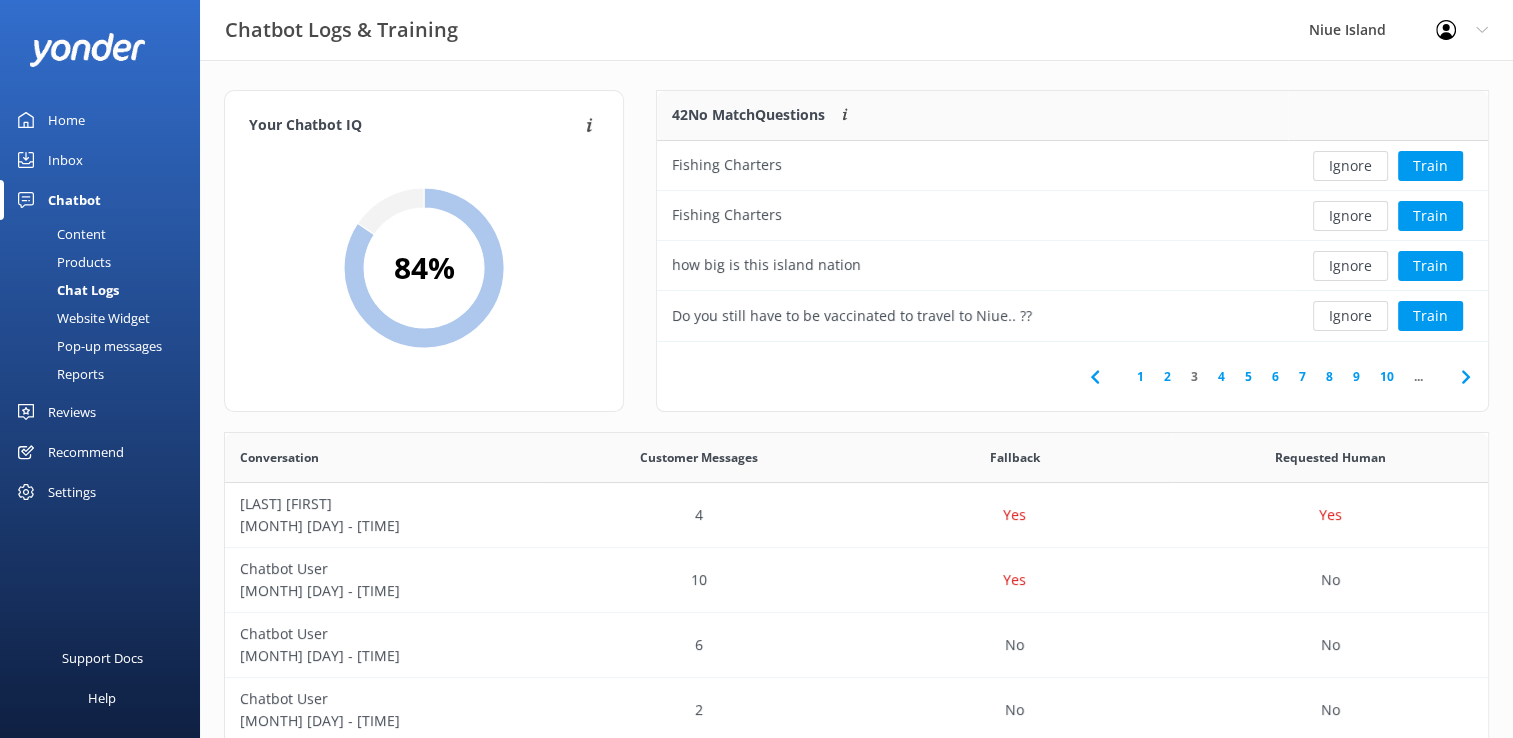click on "4" at bounding box center (1221, 376) 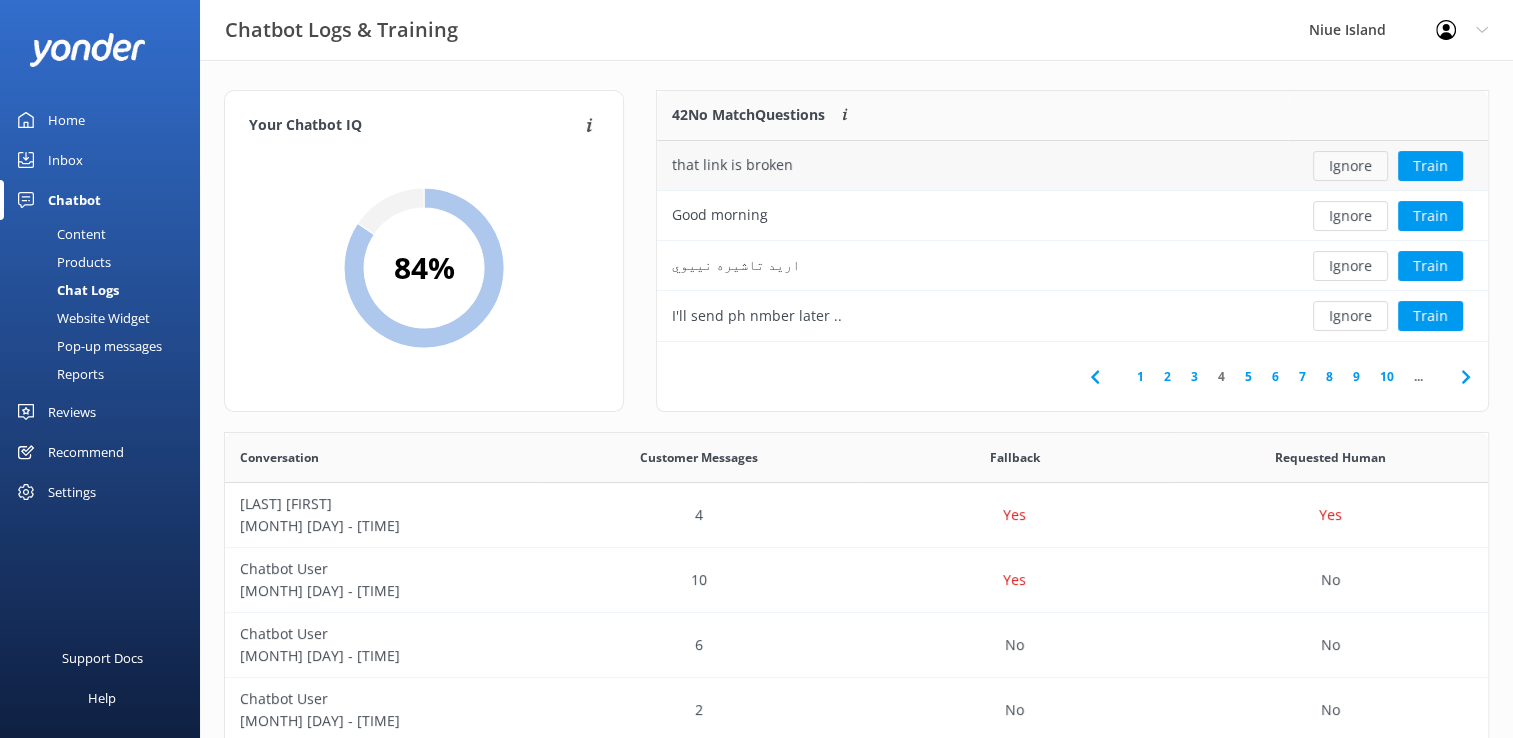 click on "Ignore" at bounding box center (1350, 166) 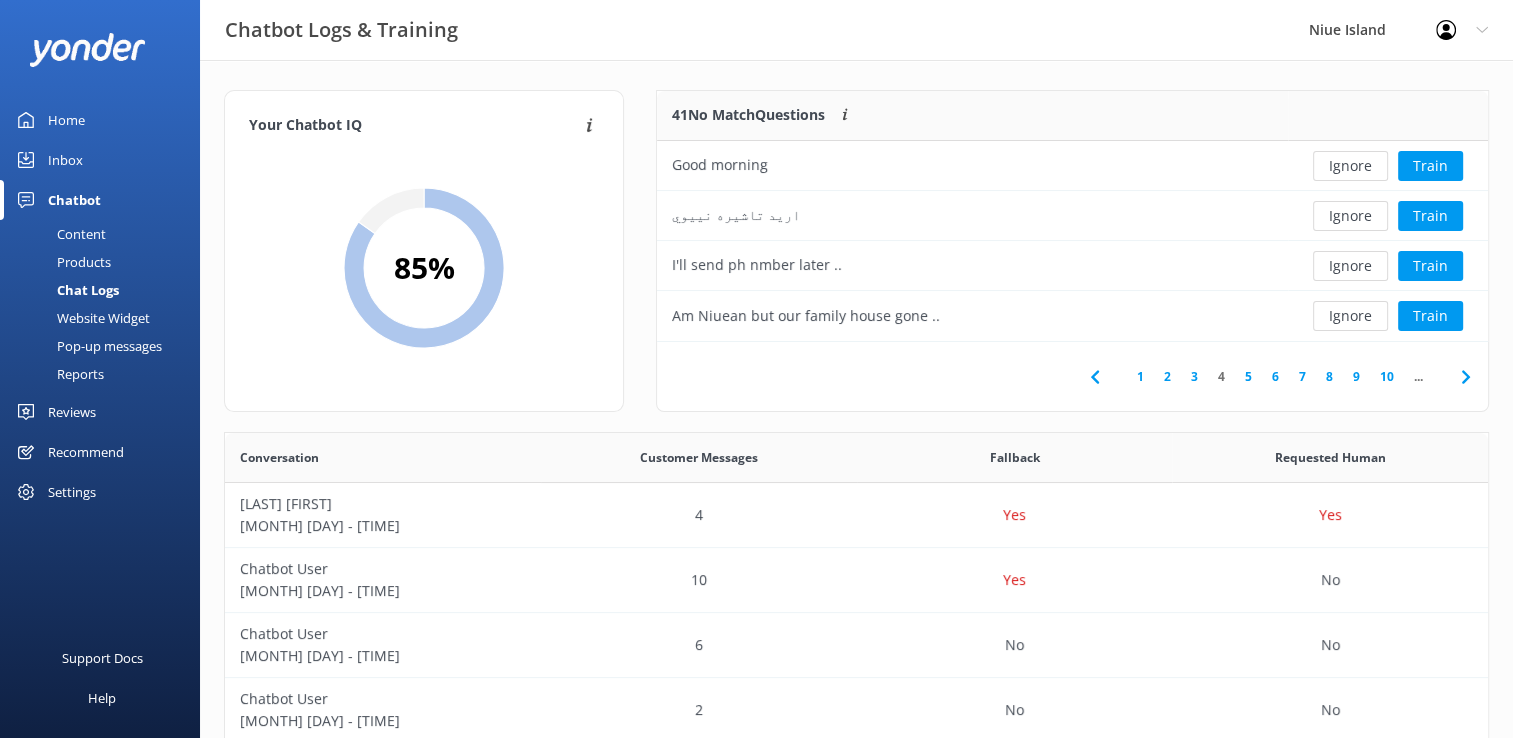 click on "Ignore" at bounding box center [1350, 166] 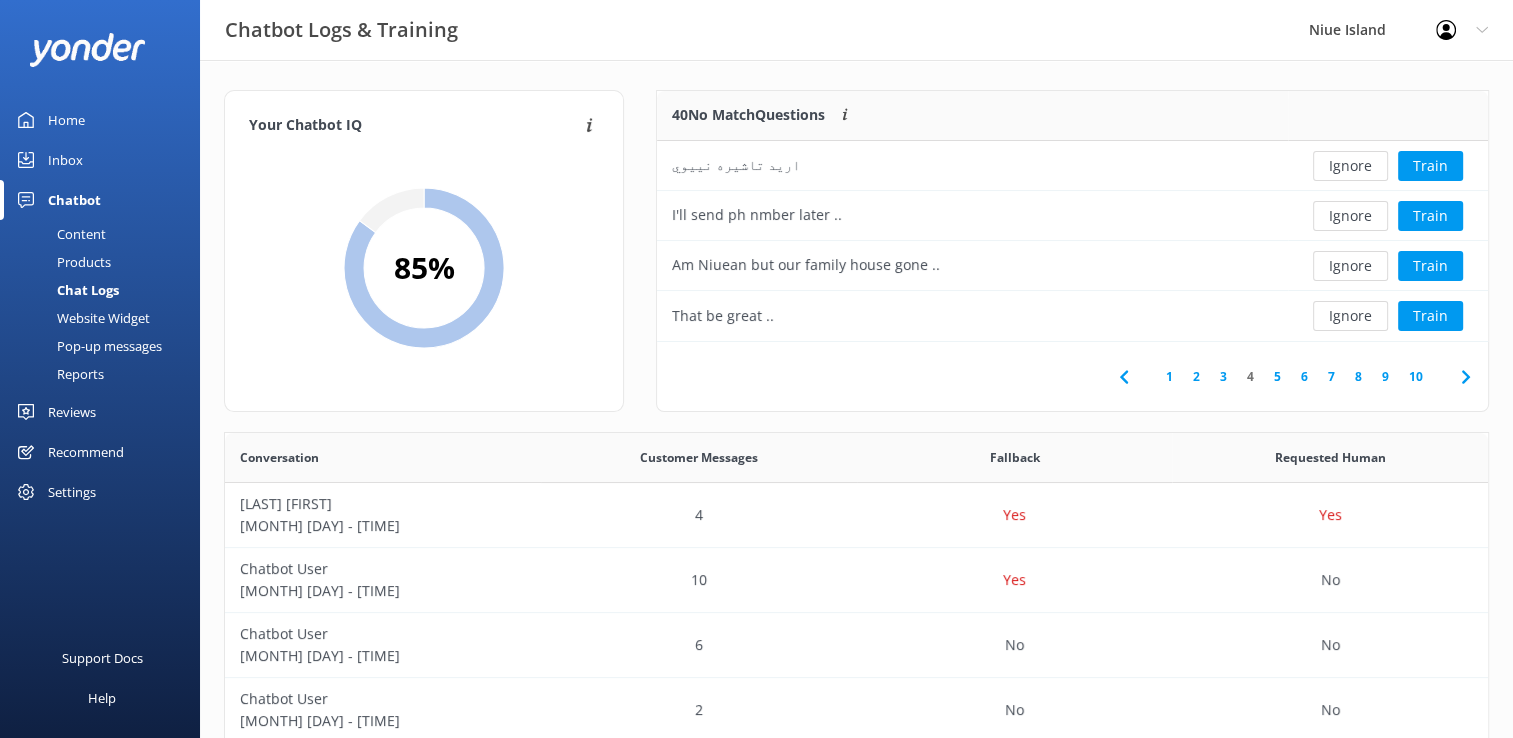 click on "Ignore" at bounding box center [1350, 166] 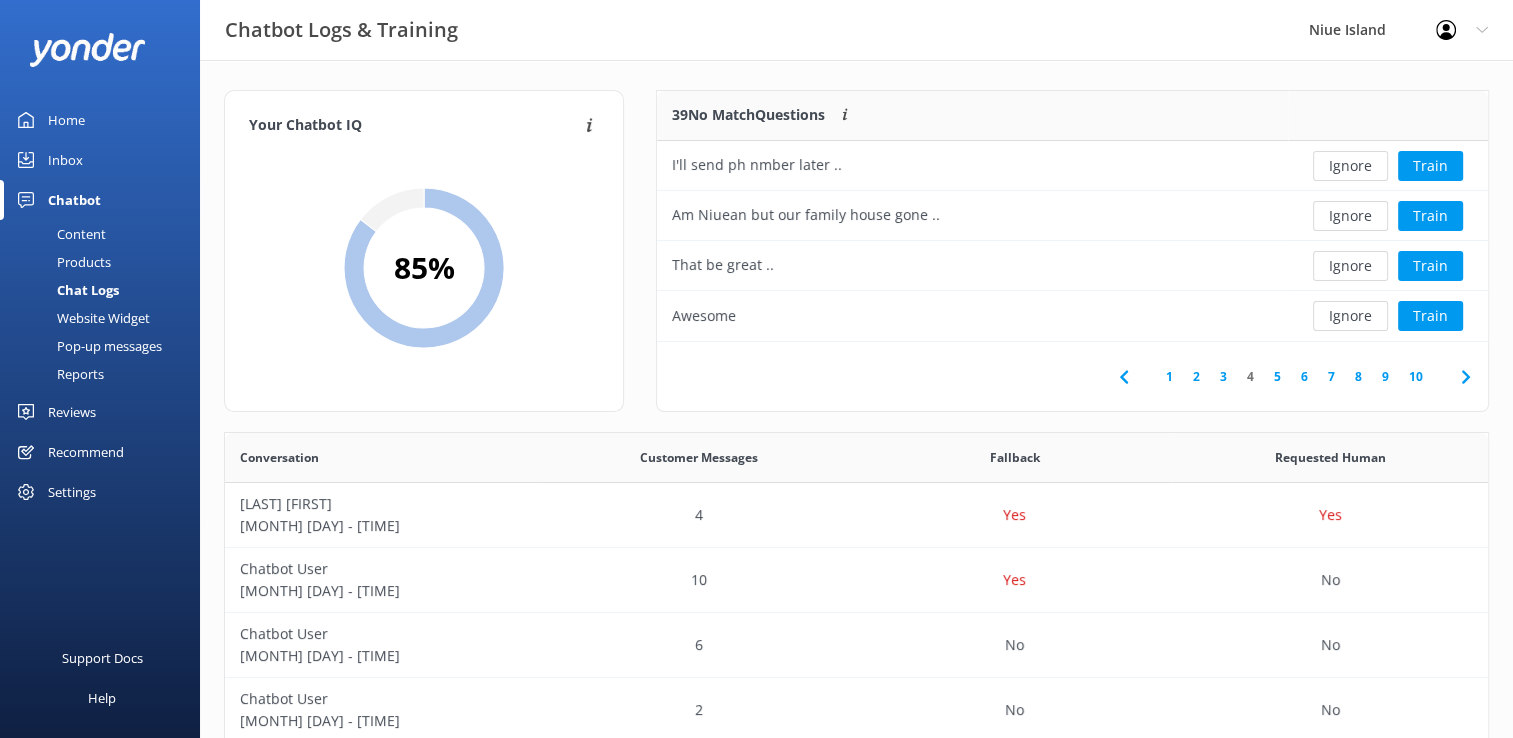 click on "Ignore" at bounding box center [1350, 166] 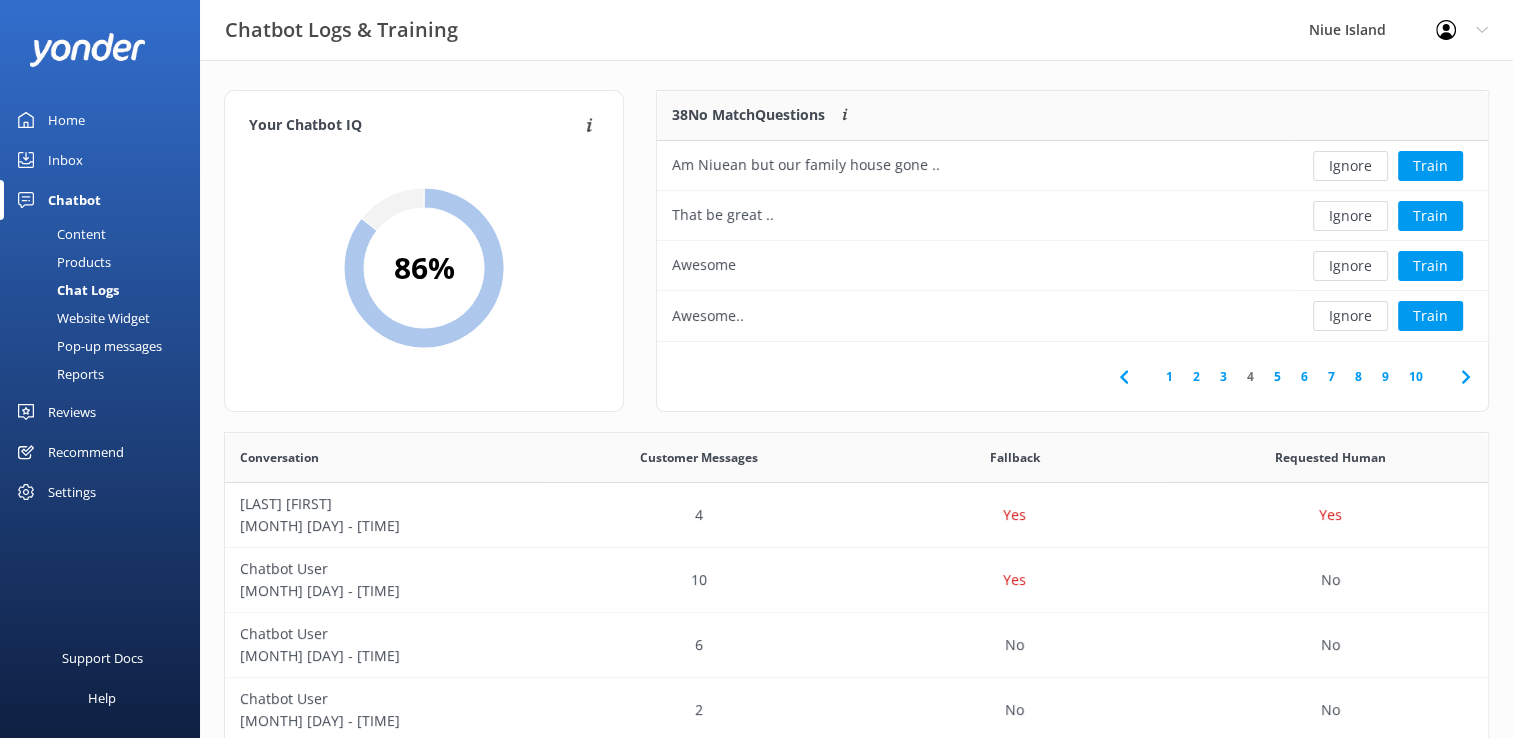 click on "Ignore" at bounding box center (1350, 166) 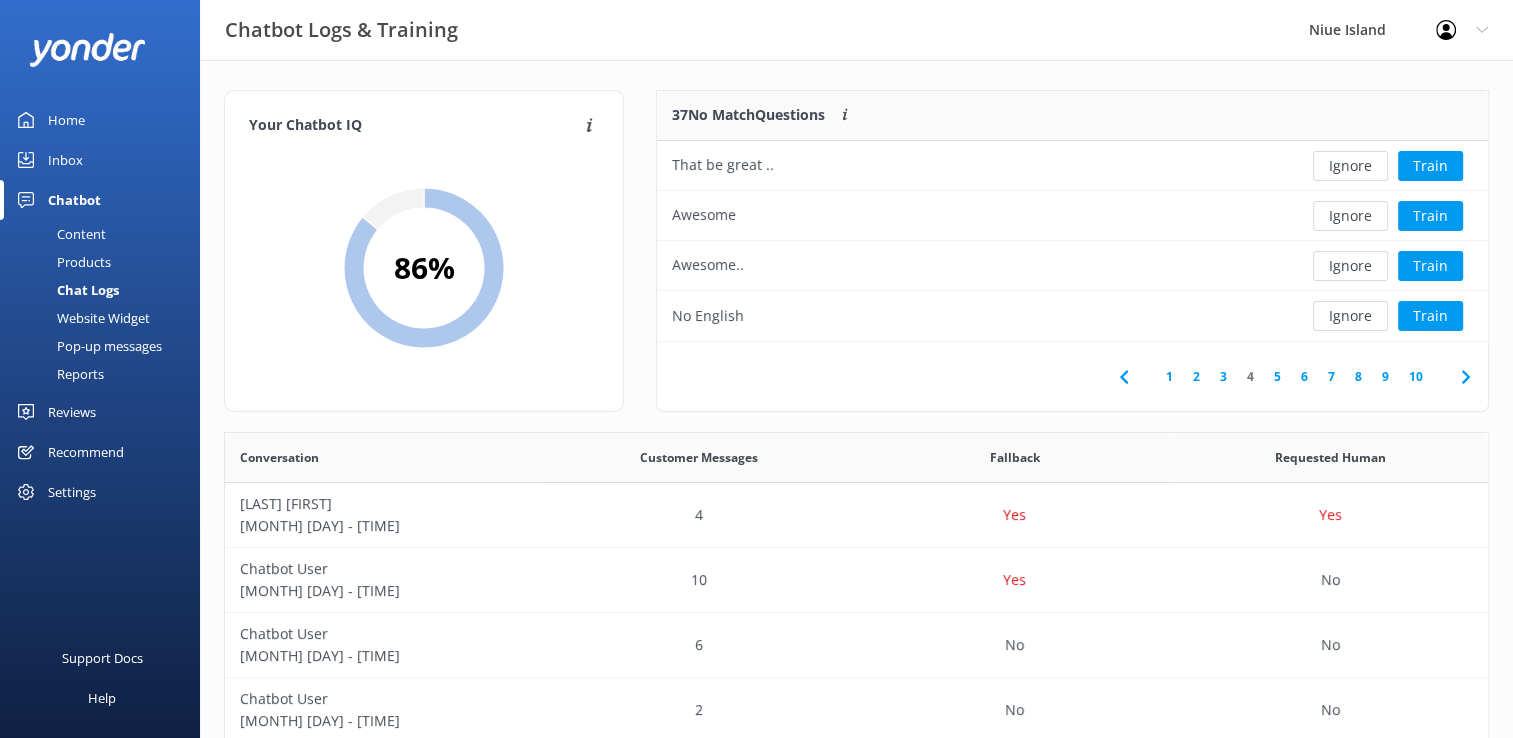 click on "Ignore" at bounding box center (1350, 166) 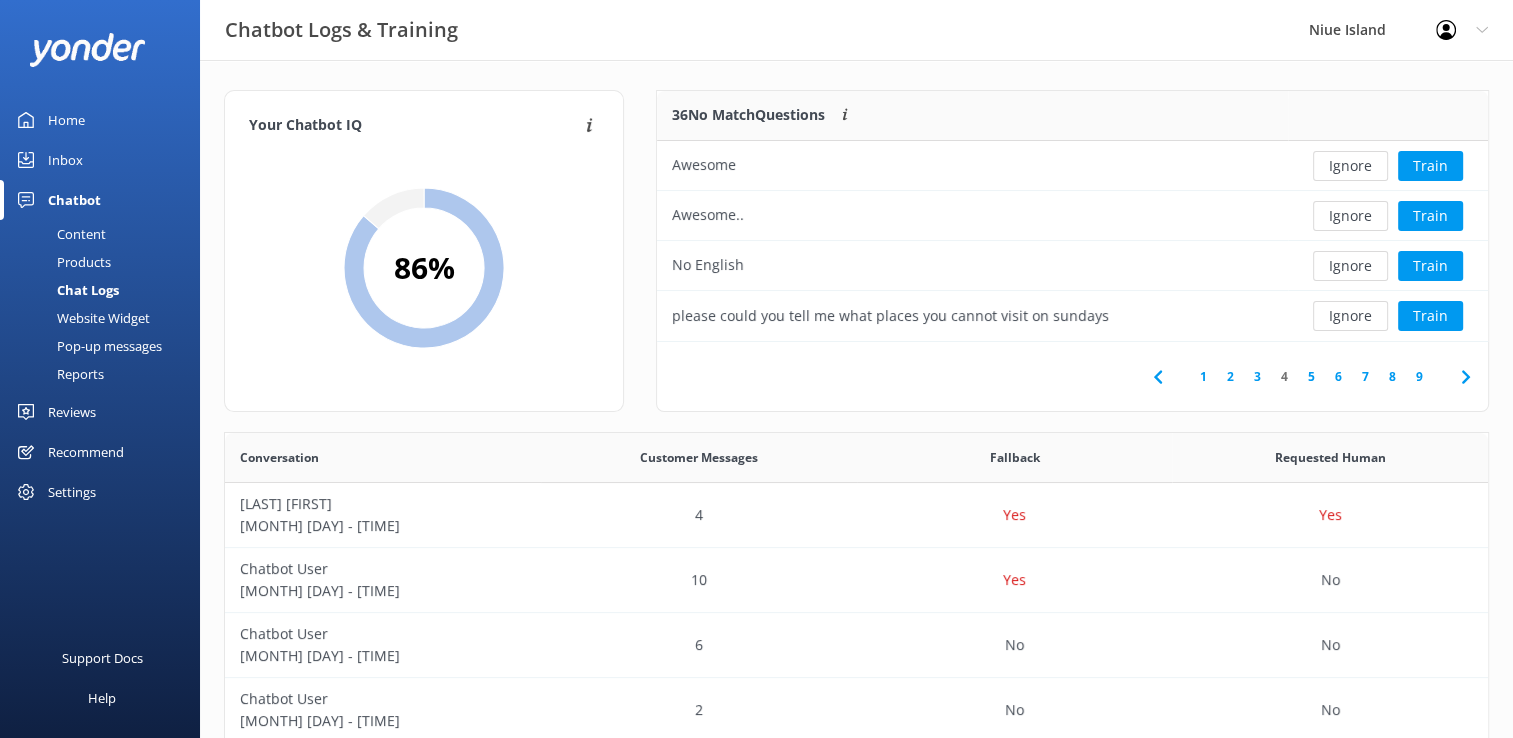 click on "Ignore" at bounding box center [1350, 166] 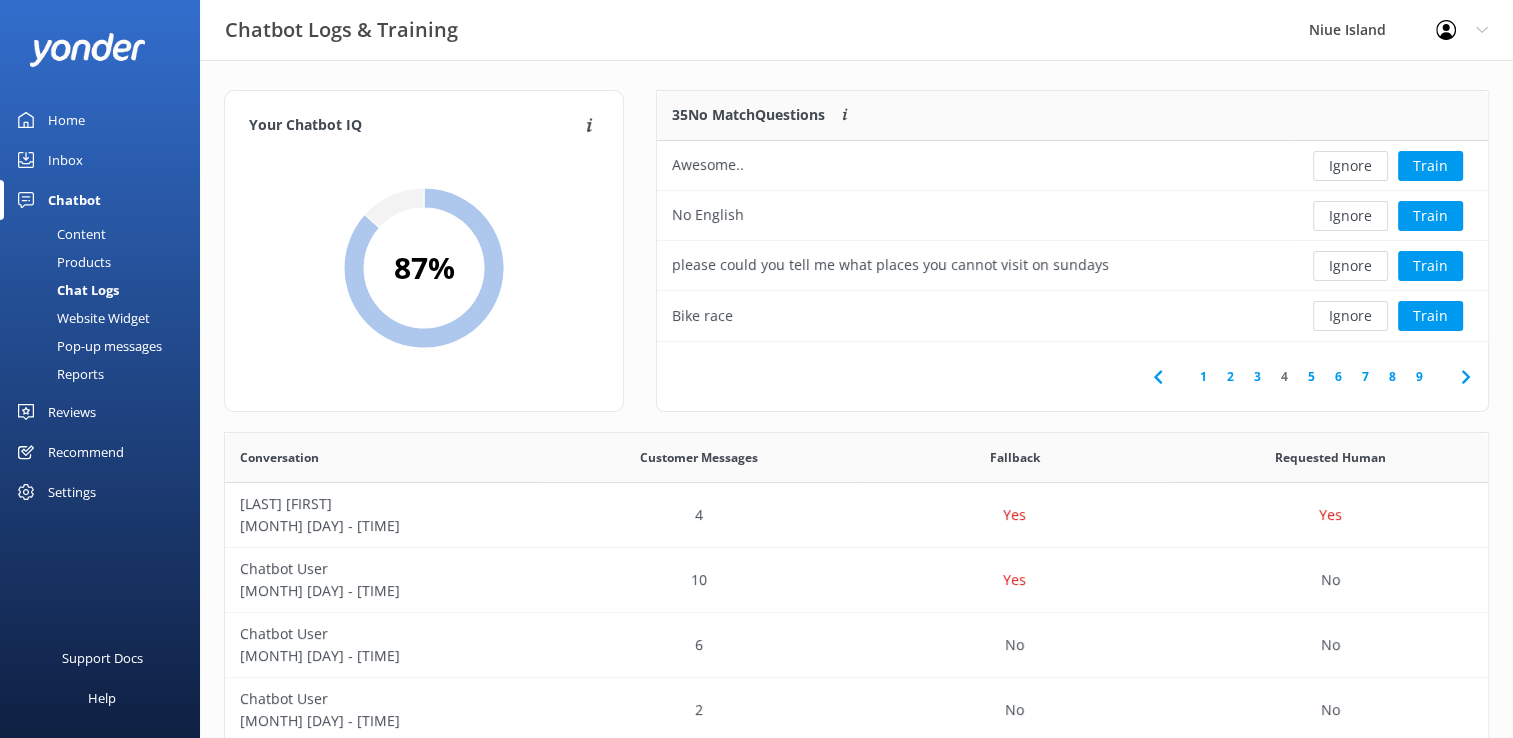 click on "Ignore" at bounding box center [1350, 166] 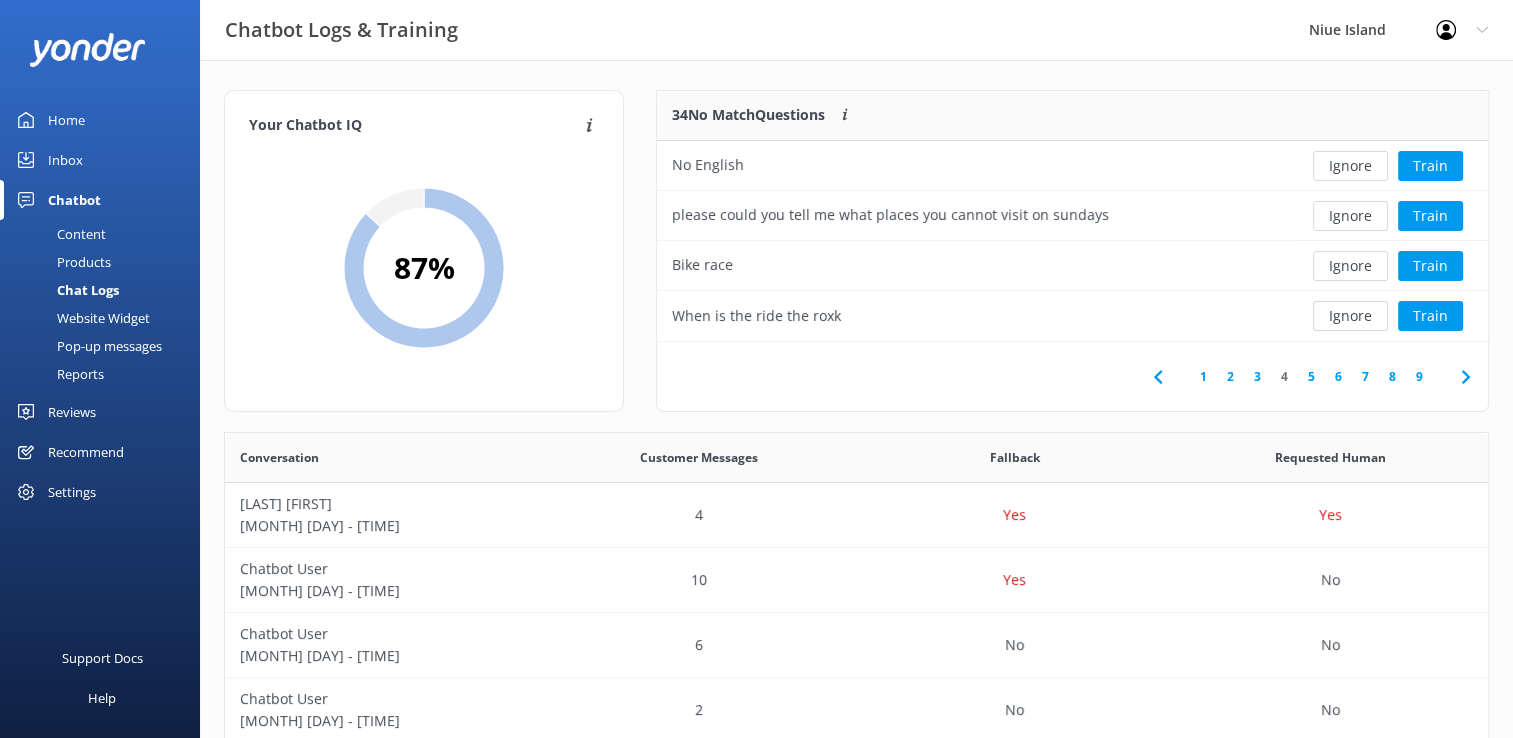 click on "Ignore" at bounding box center [1350, 166] 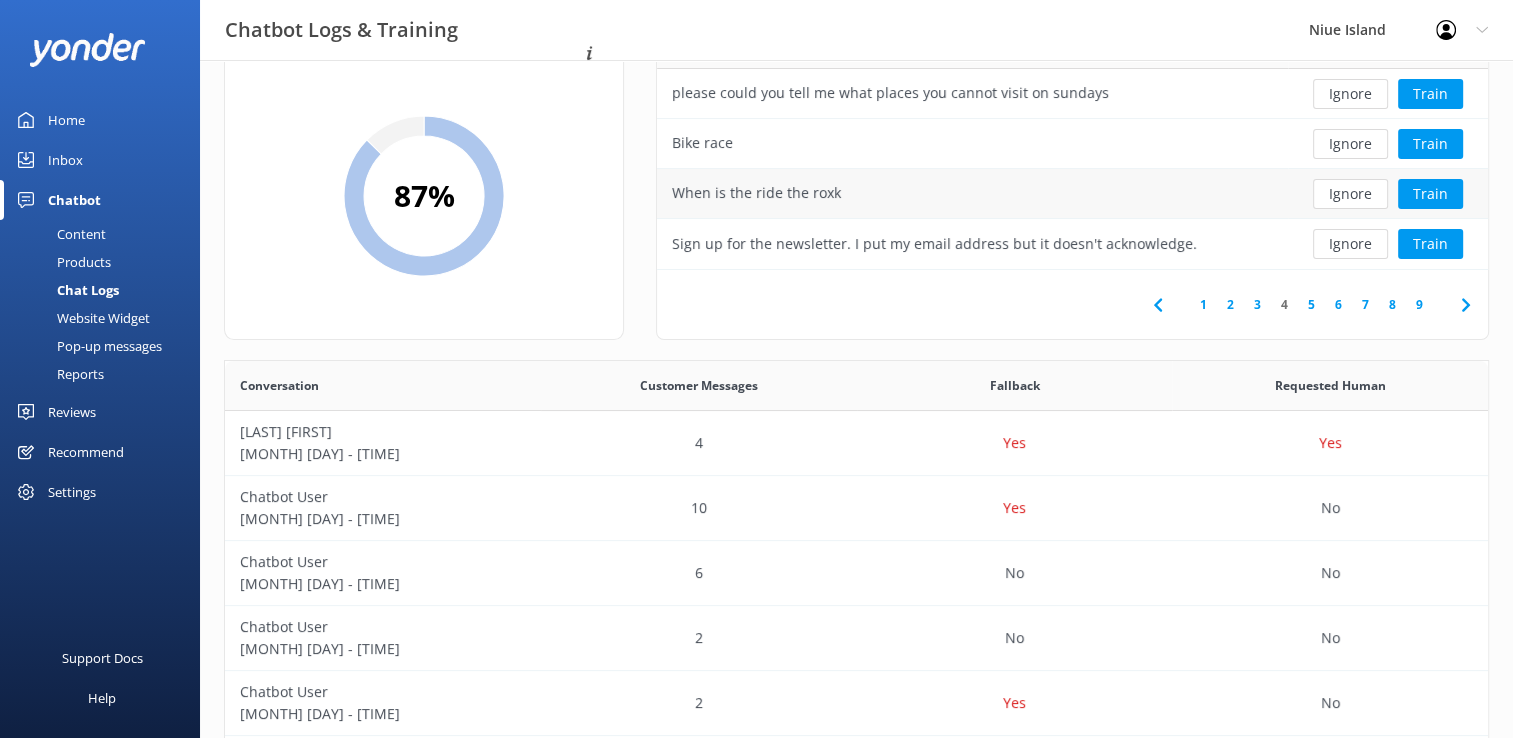 scroll, scrollTop: 100, scrollLeft: 0, axis: vertical 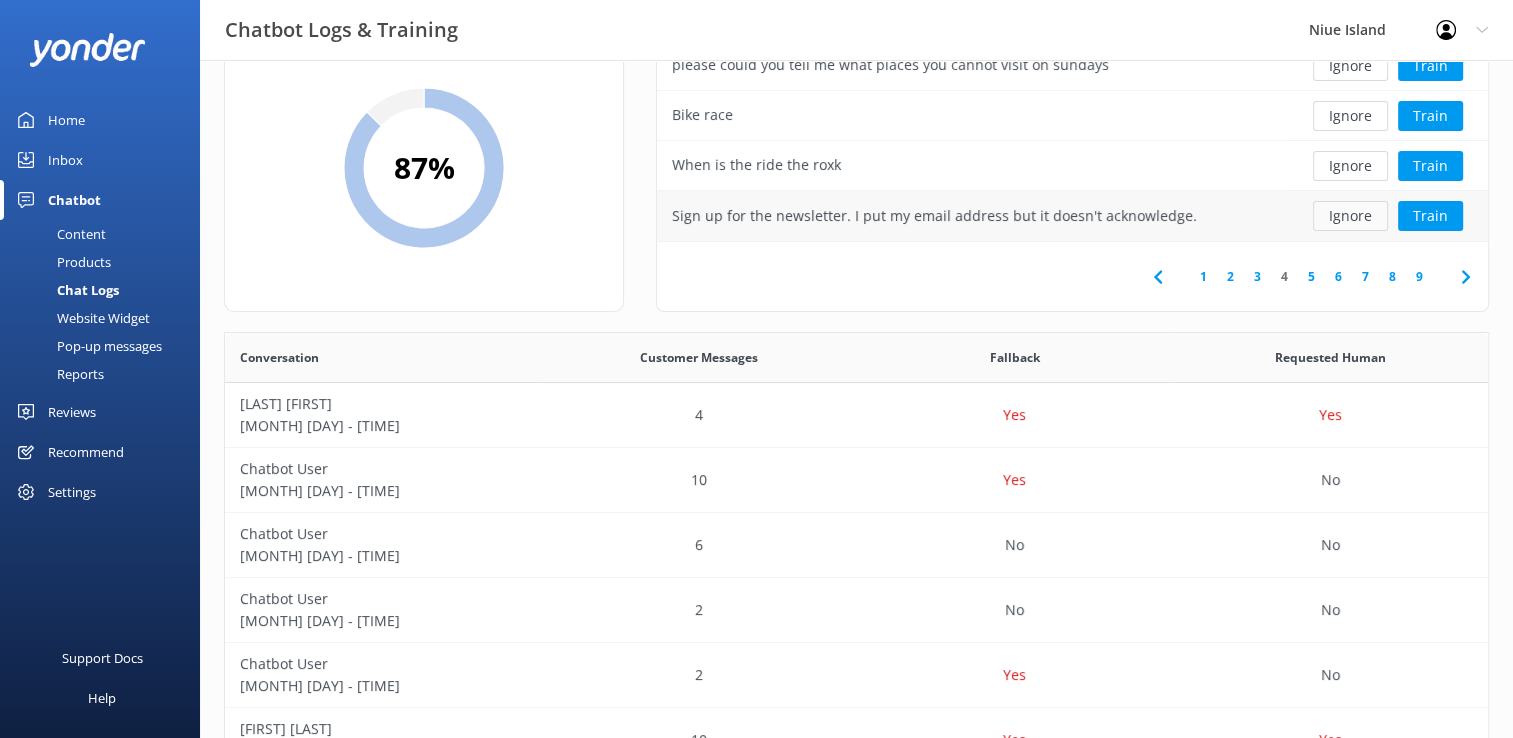 click on "Ignore" at bounding box center (1350, 216) 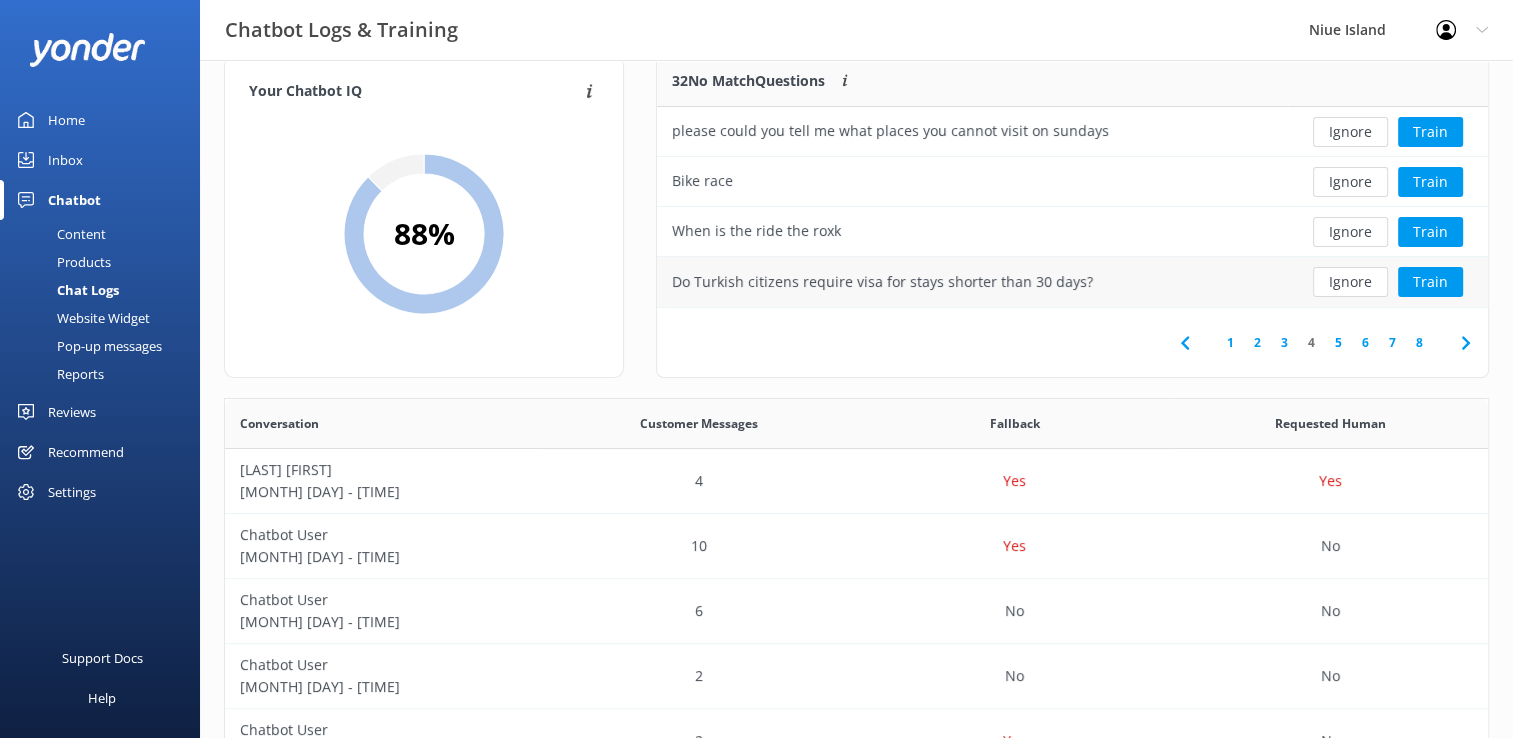 scroll, scrollTop: 0, scrollLeft: 0, axis: both 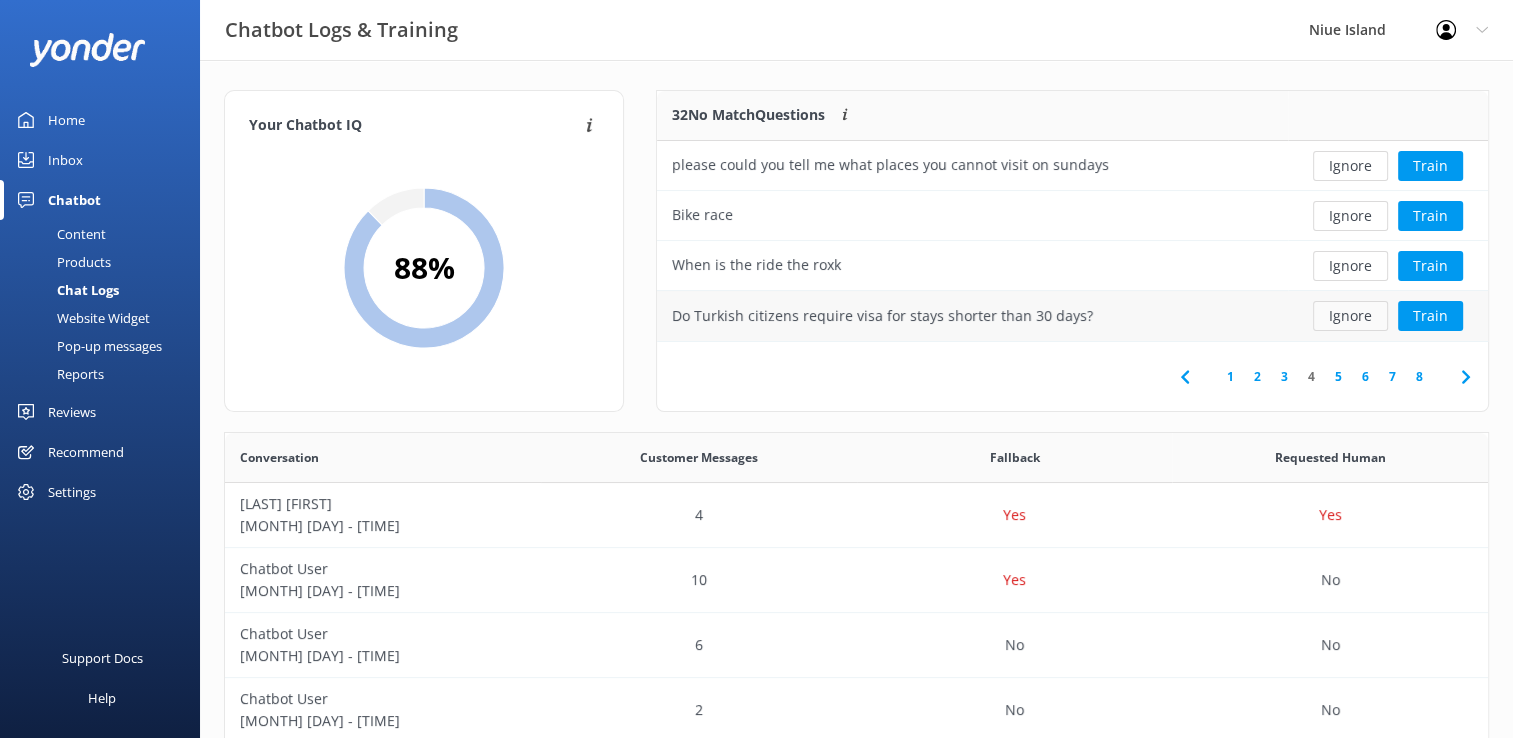 click on "Ignore" at bounding box center (1350, 316) 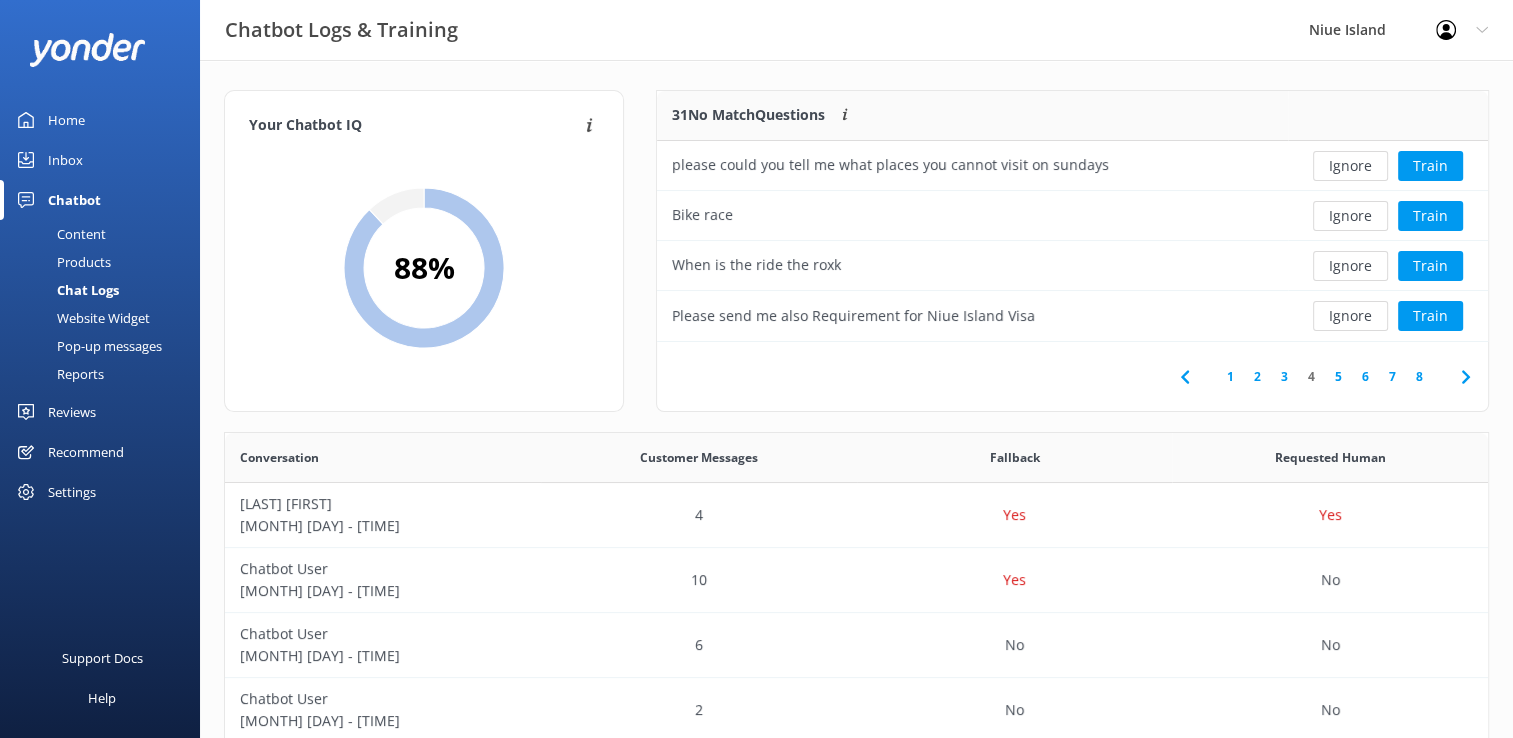 click on "5" at bounding box center (1338, 376) 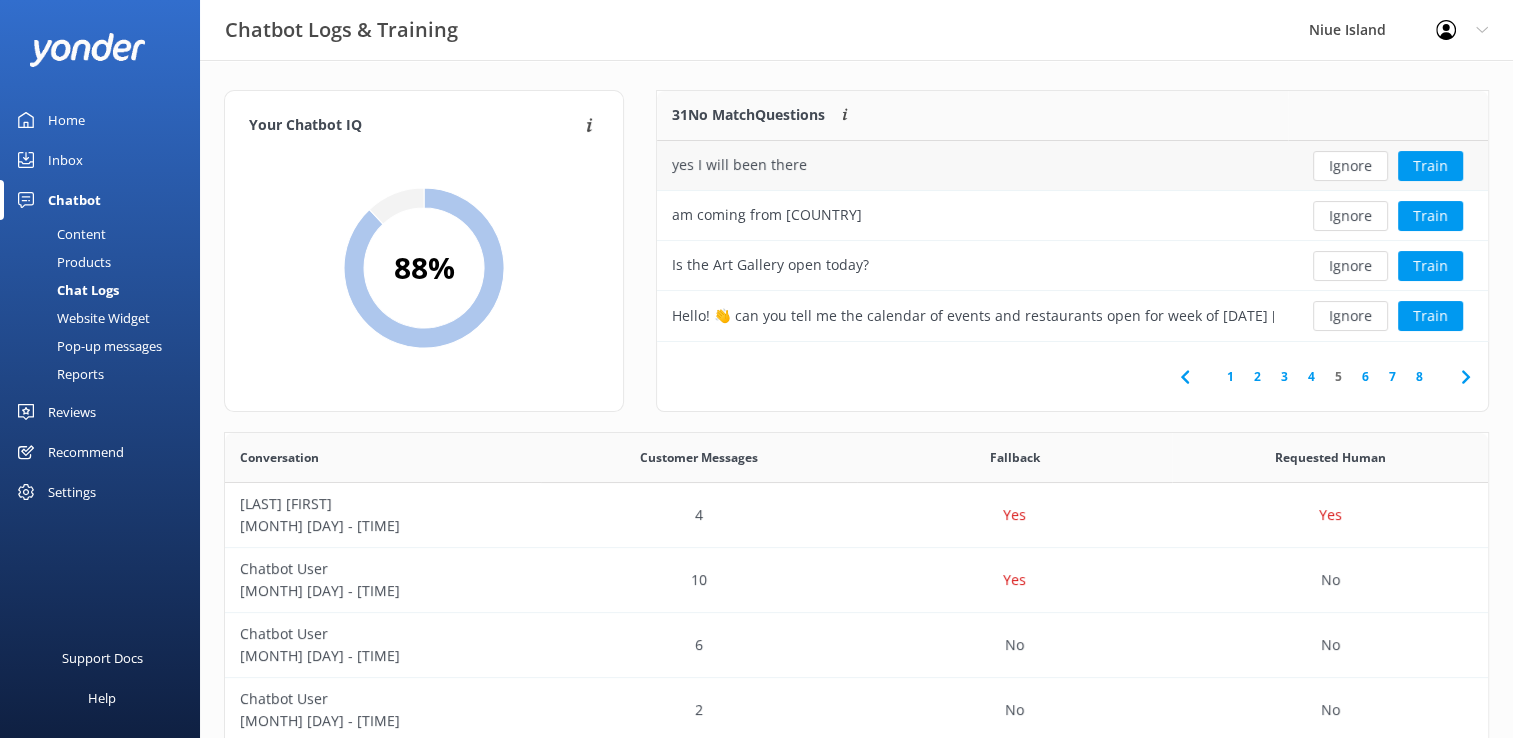 click on "Ignore" at bounding box center (1350, 166) 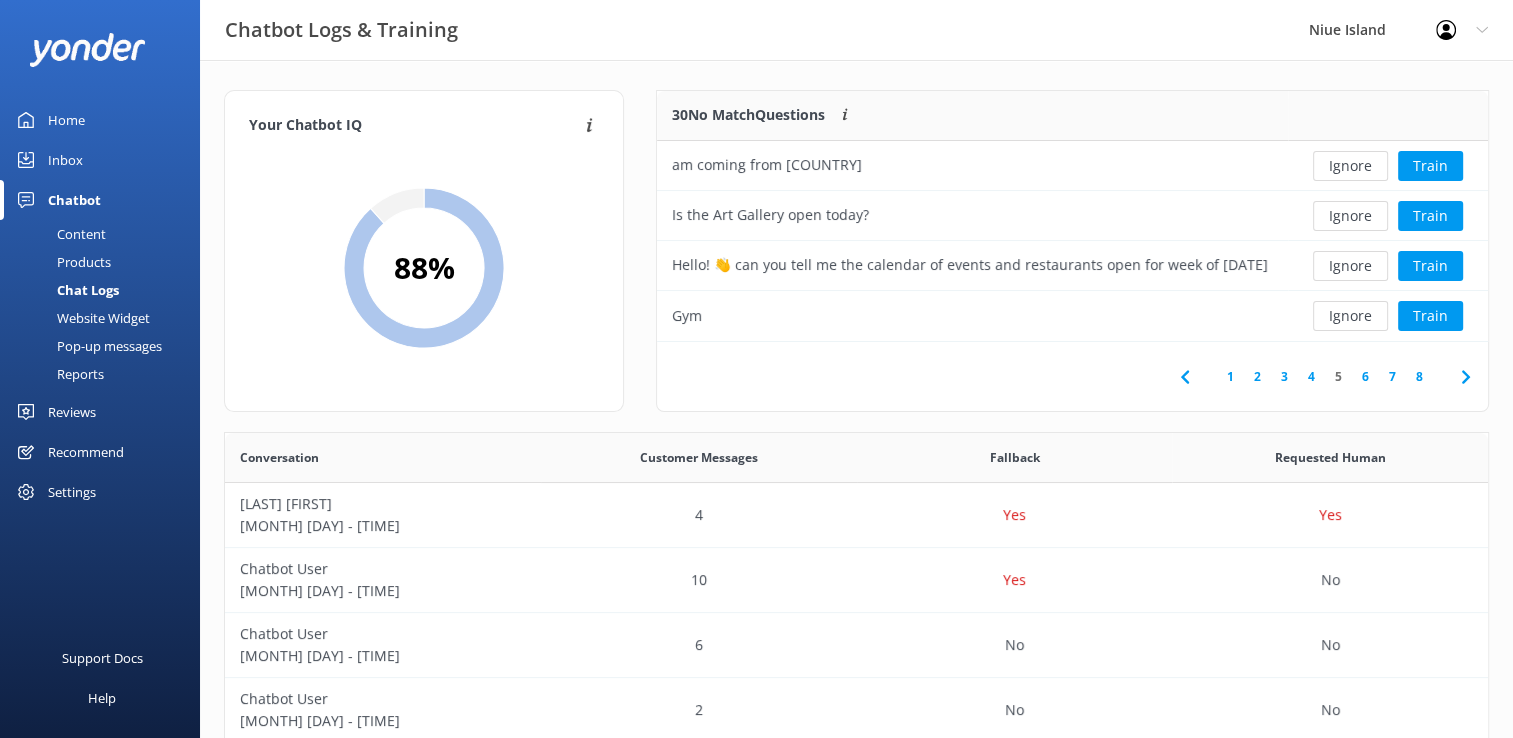 click on "Ignore" at bounding box center (1350, 166) 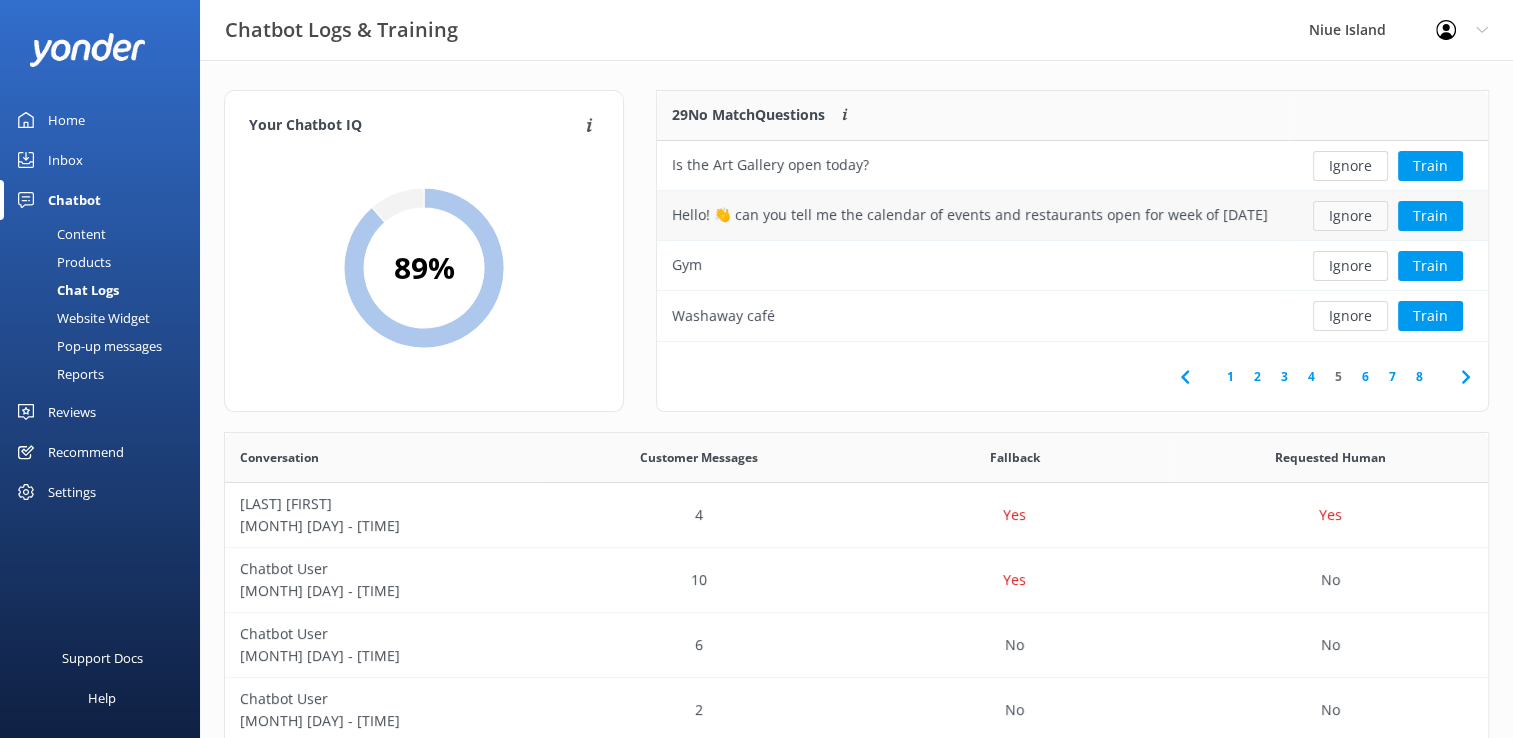 click on "Ignore" at bounding box center [1350, 216] 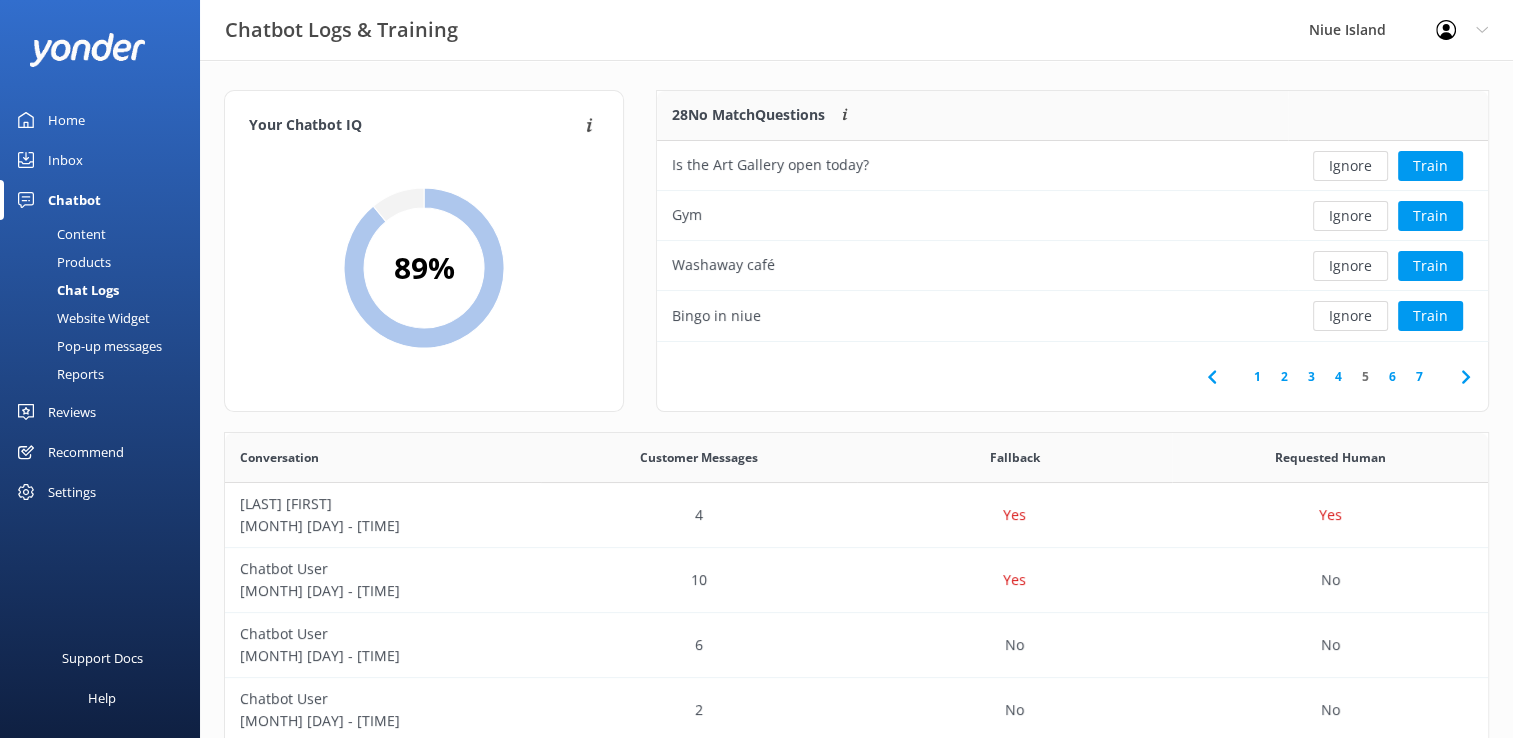 click on "6" at bounding box center [1392, 376] 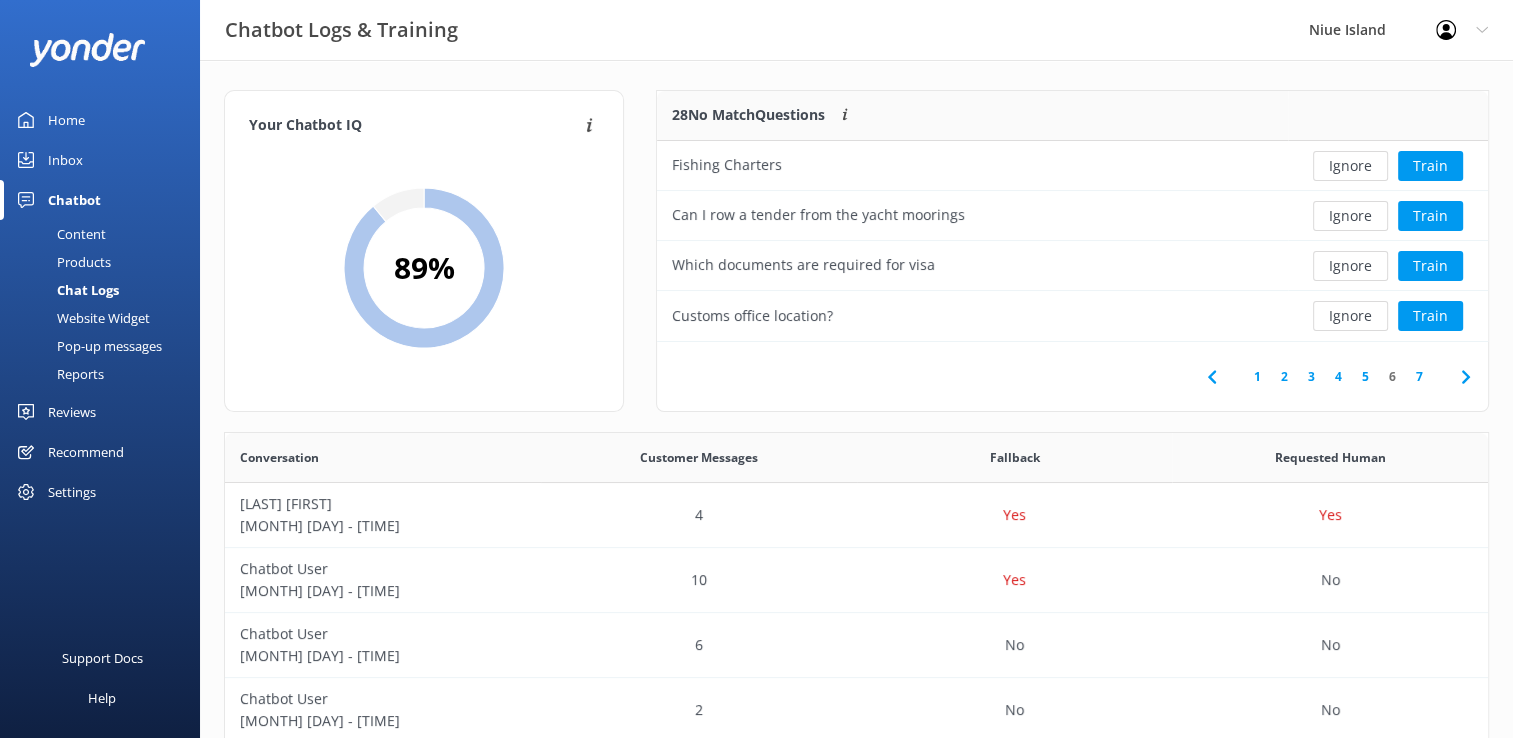 click on "7" at bounding box center [1419, 376] 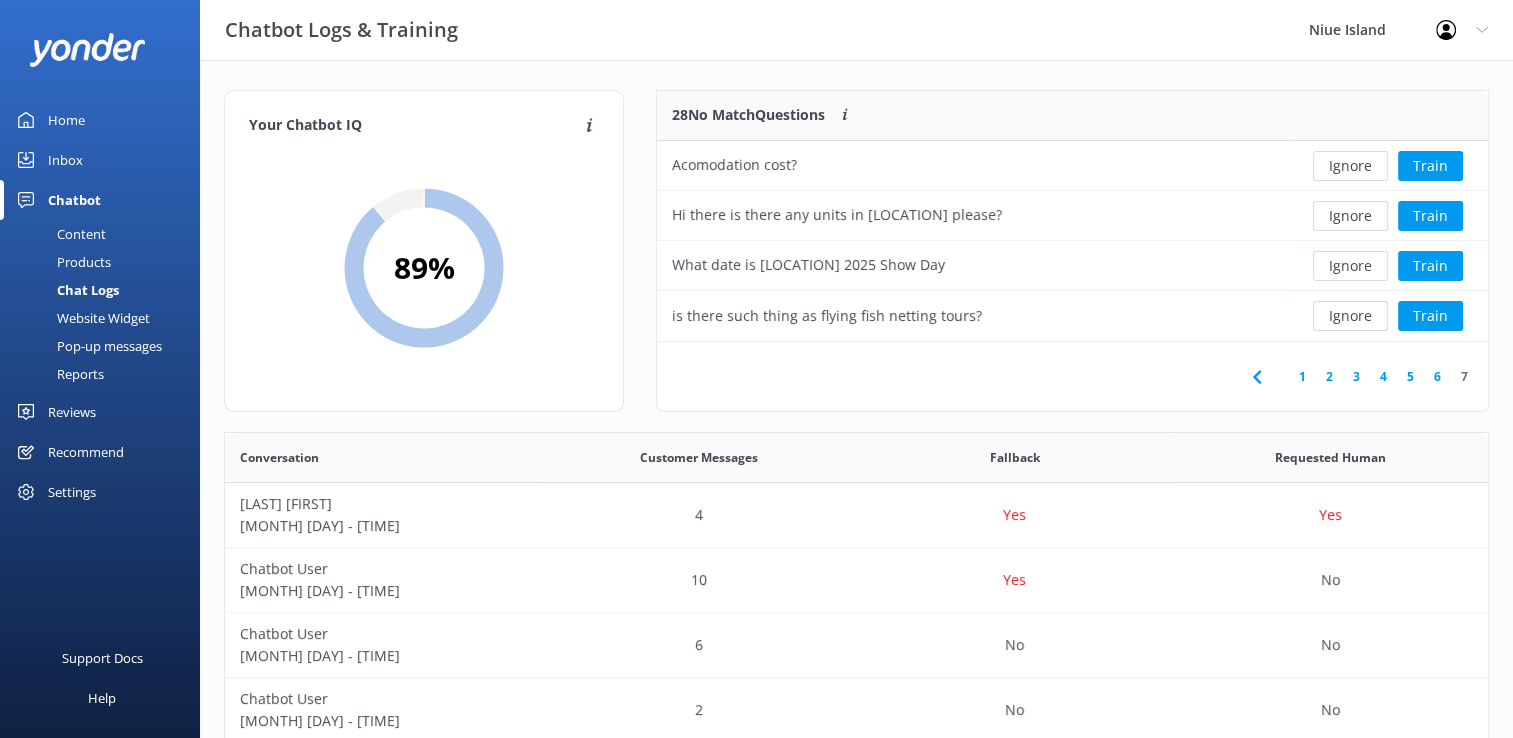 click on "7" at bounding box center [1464, 376] 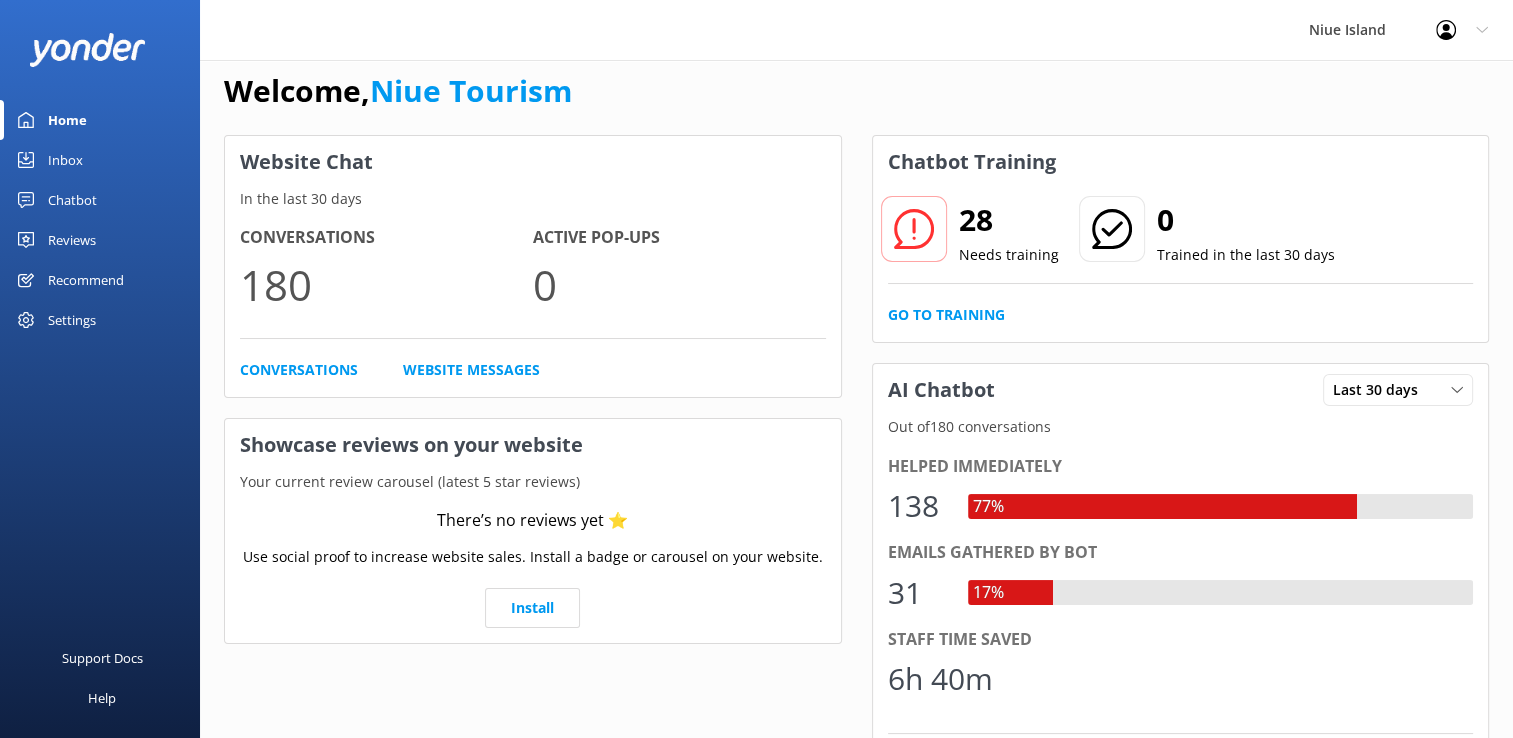 scroll, scrollTop: 0, scrollLeft: 0, axis: both 